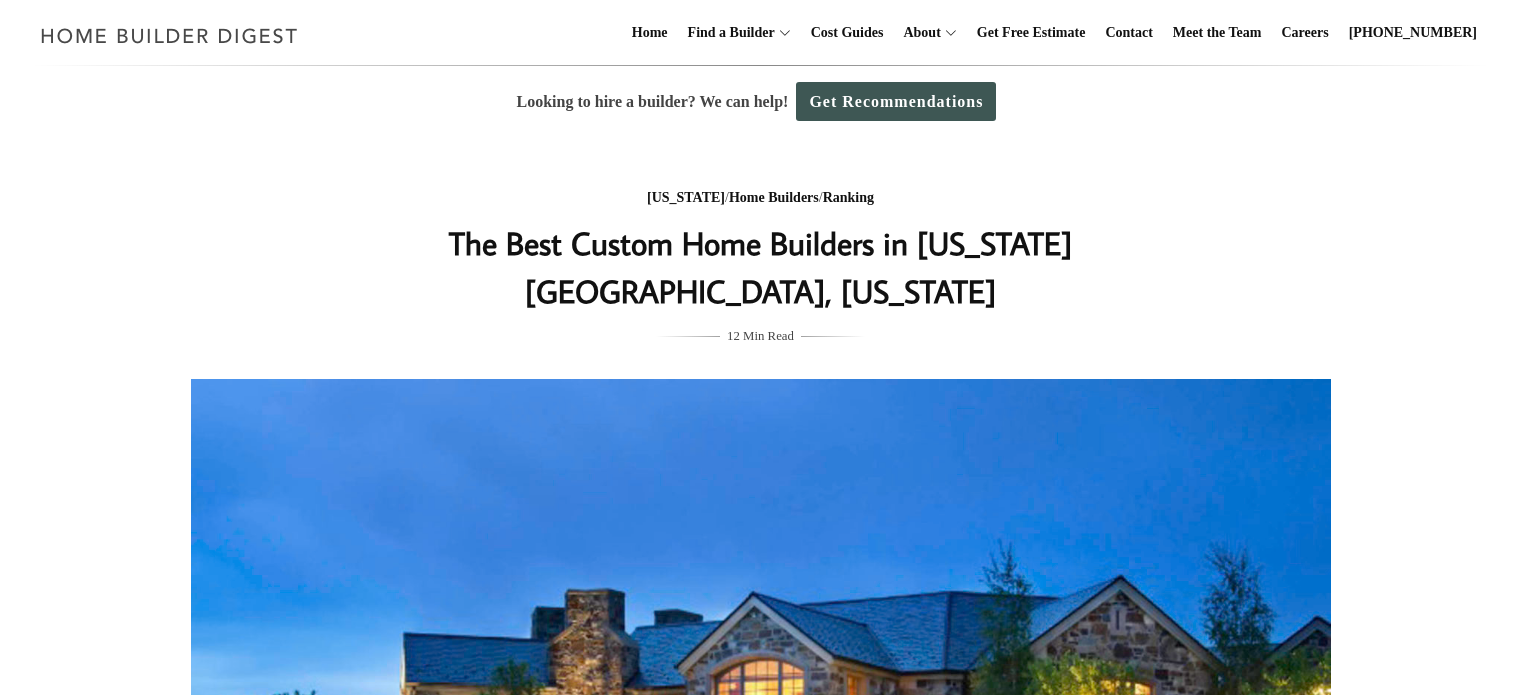 scroll, scrollTop: 0, scrollLeft: 0, axis: both 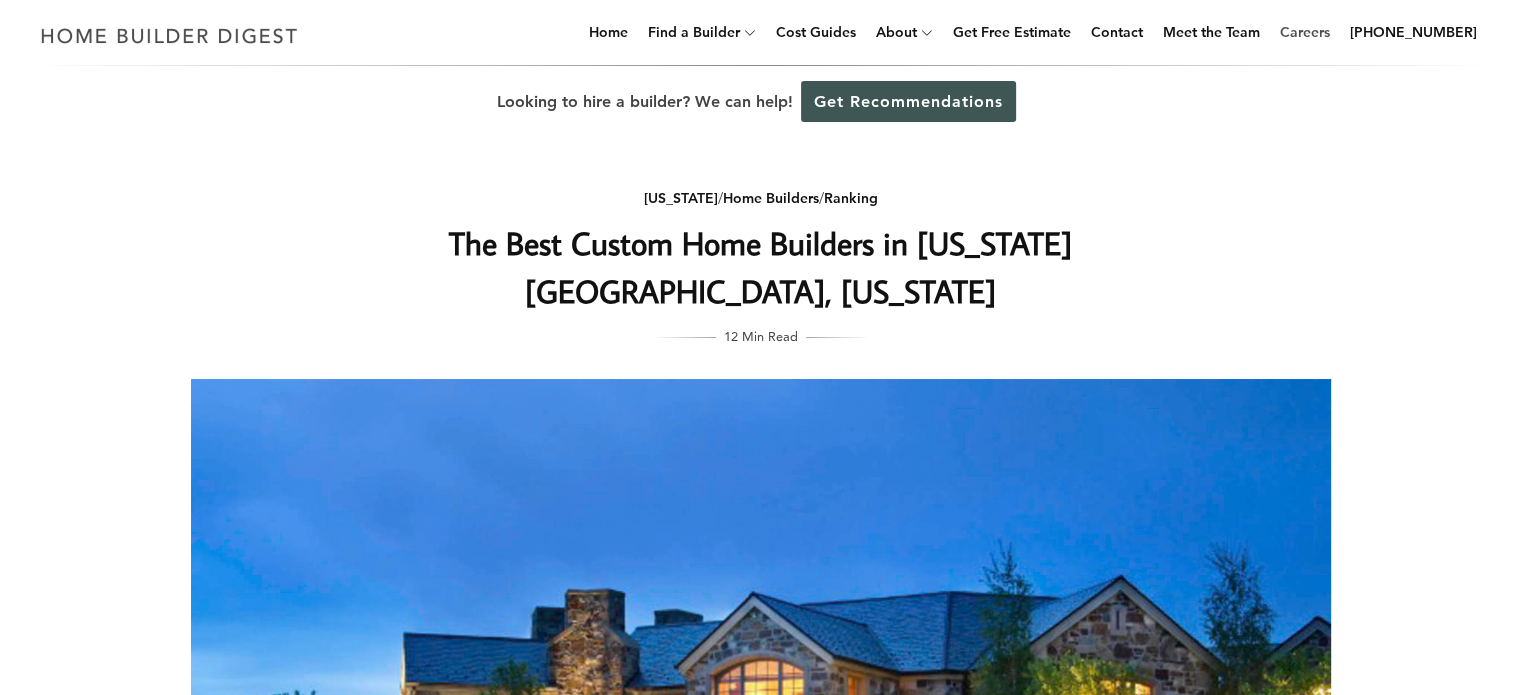 click on "Careers" at bounding box center [1305, 32] 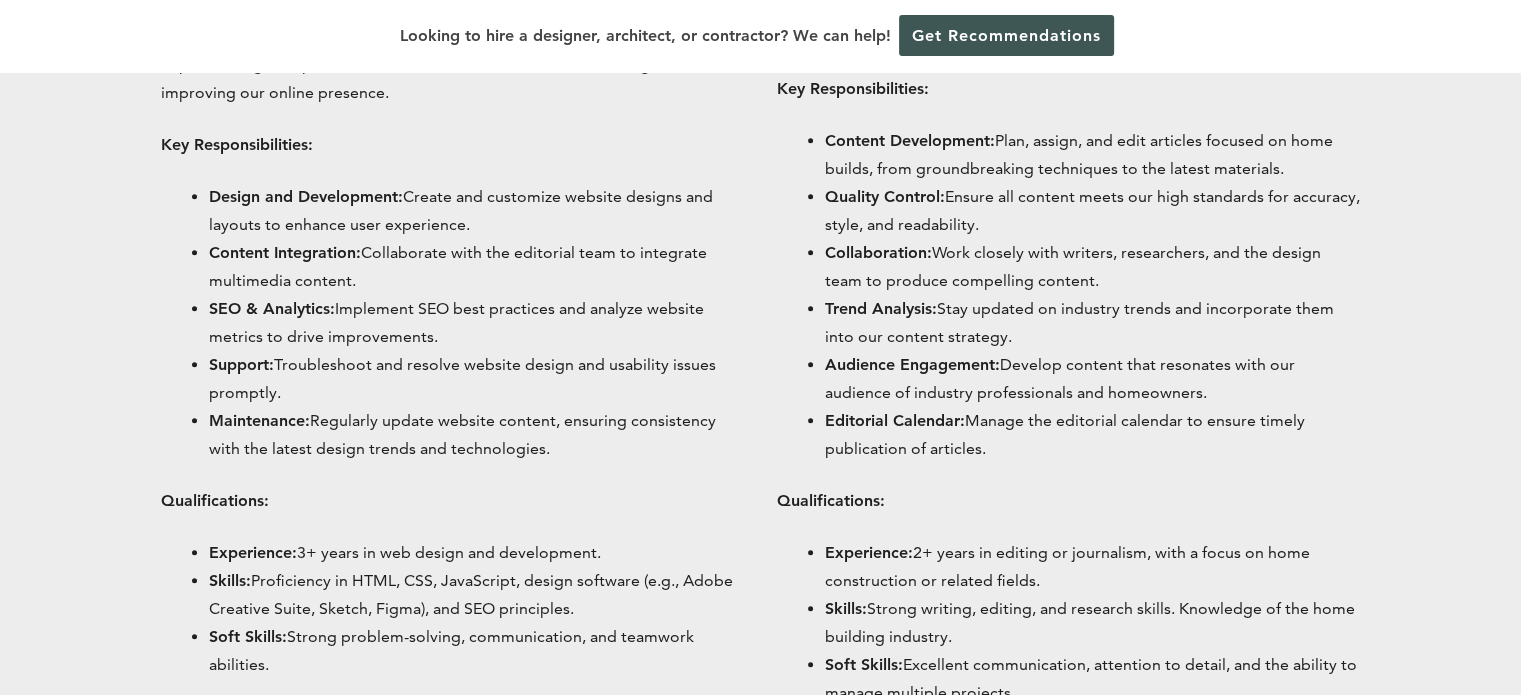 scroll, scrollTop: 1300, scrollLeft: 0, axis: vertical 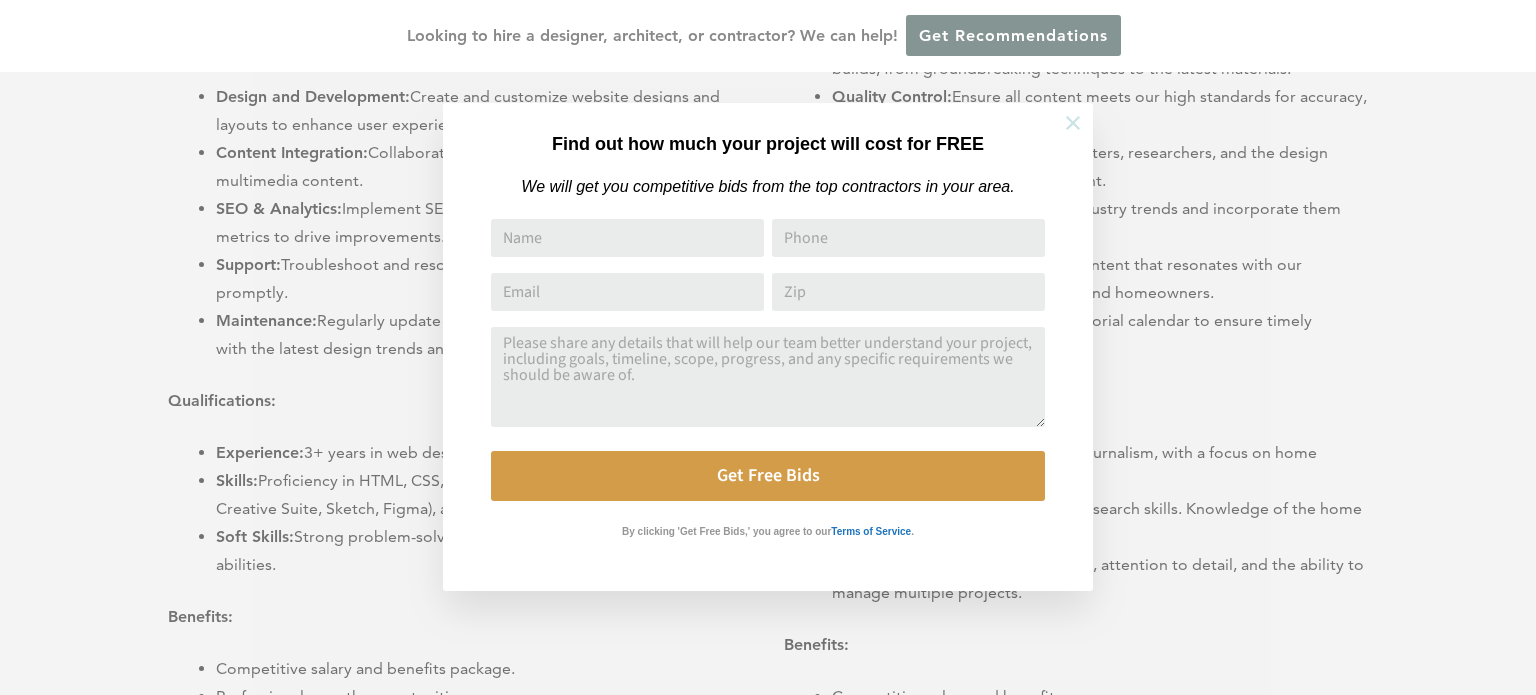 click 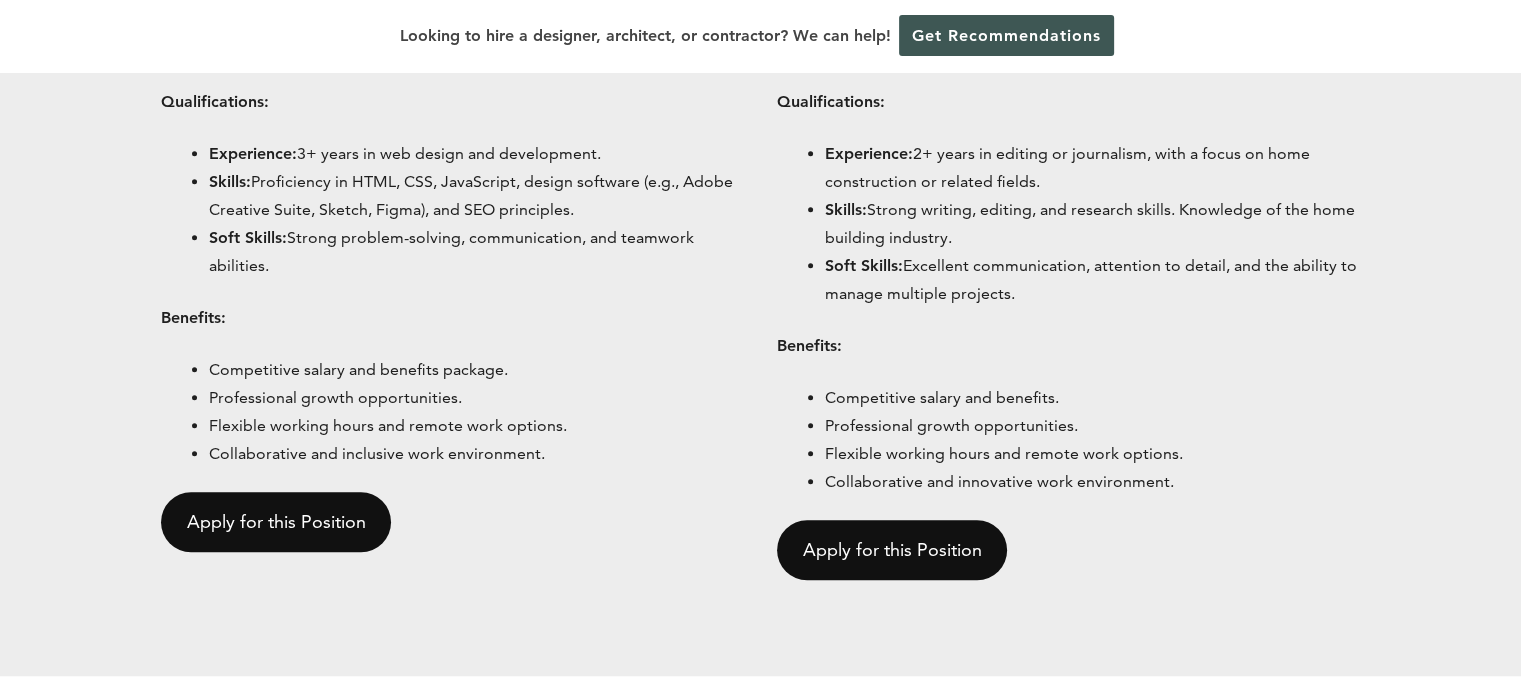 scroll, scrollTop: 1600, scrollLeft: 0, axis: vertical 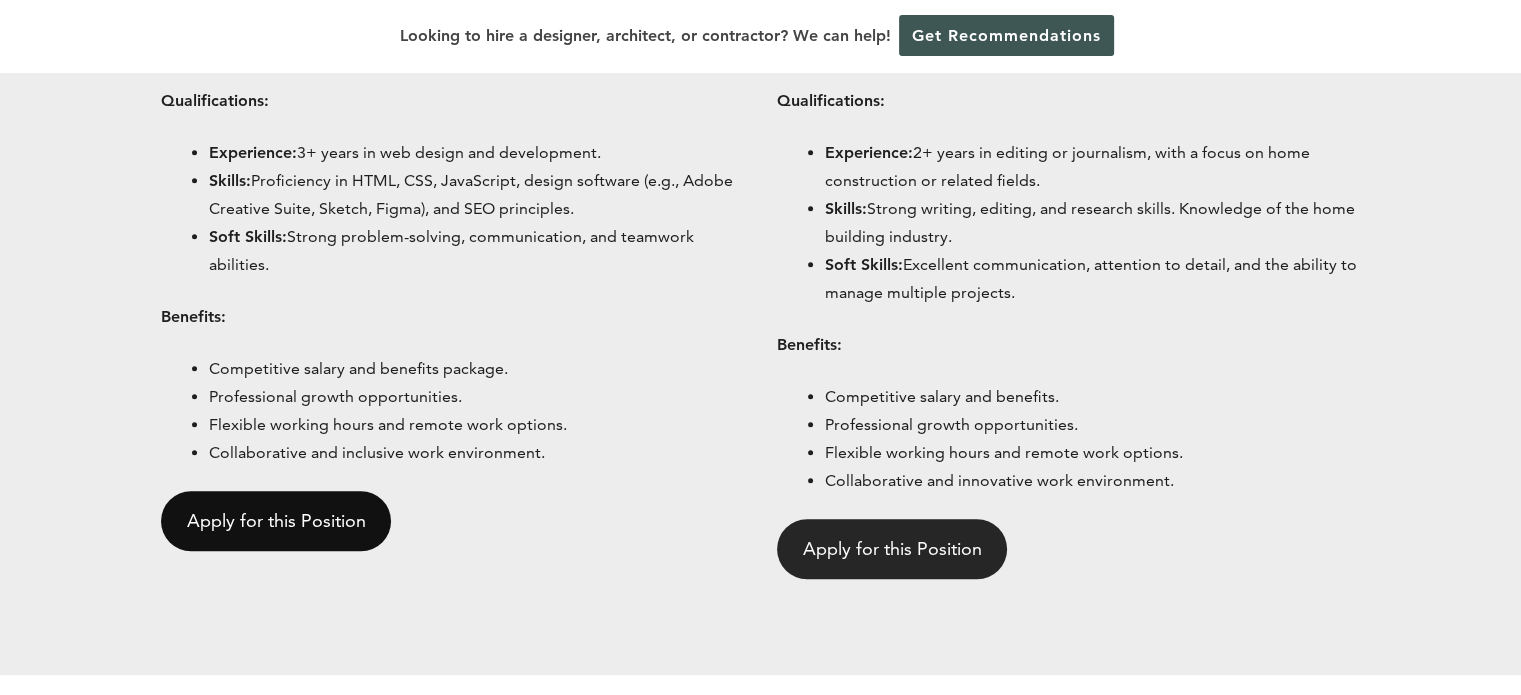 click on "Apply for this Position" at bounding box center [892, 549] 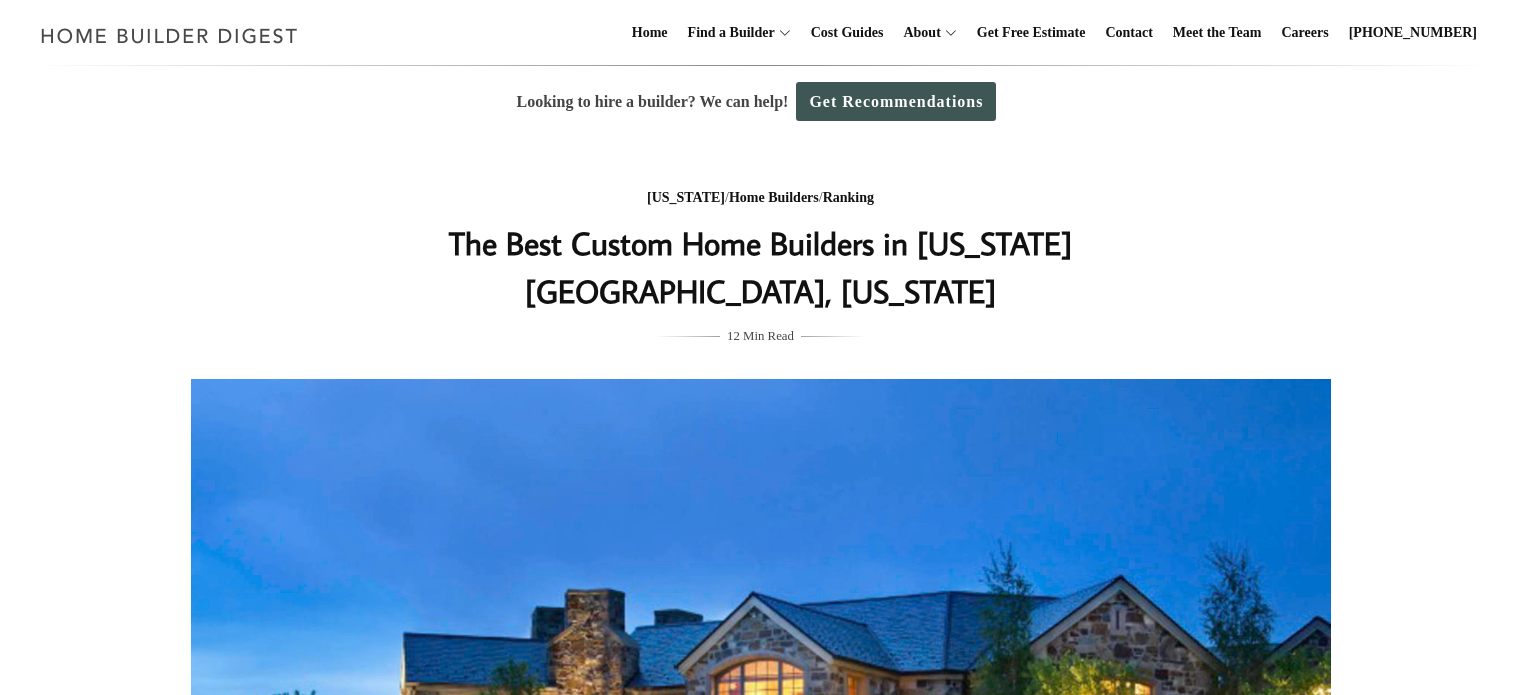 scroll, scrollTop: 0, scrollLeft: 0, axis: both 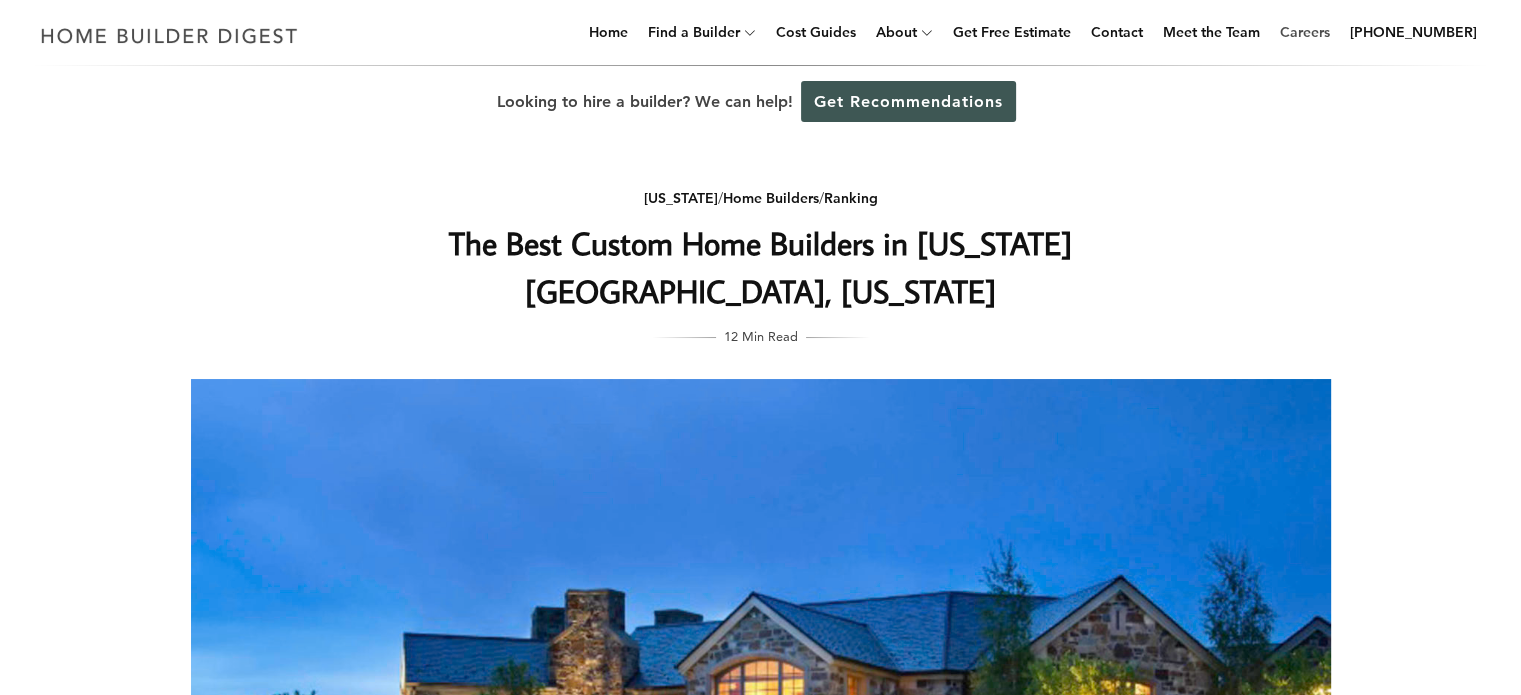 click on "Careers" at bounding box center (1305, 32) 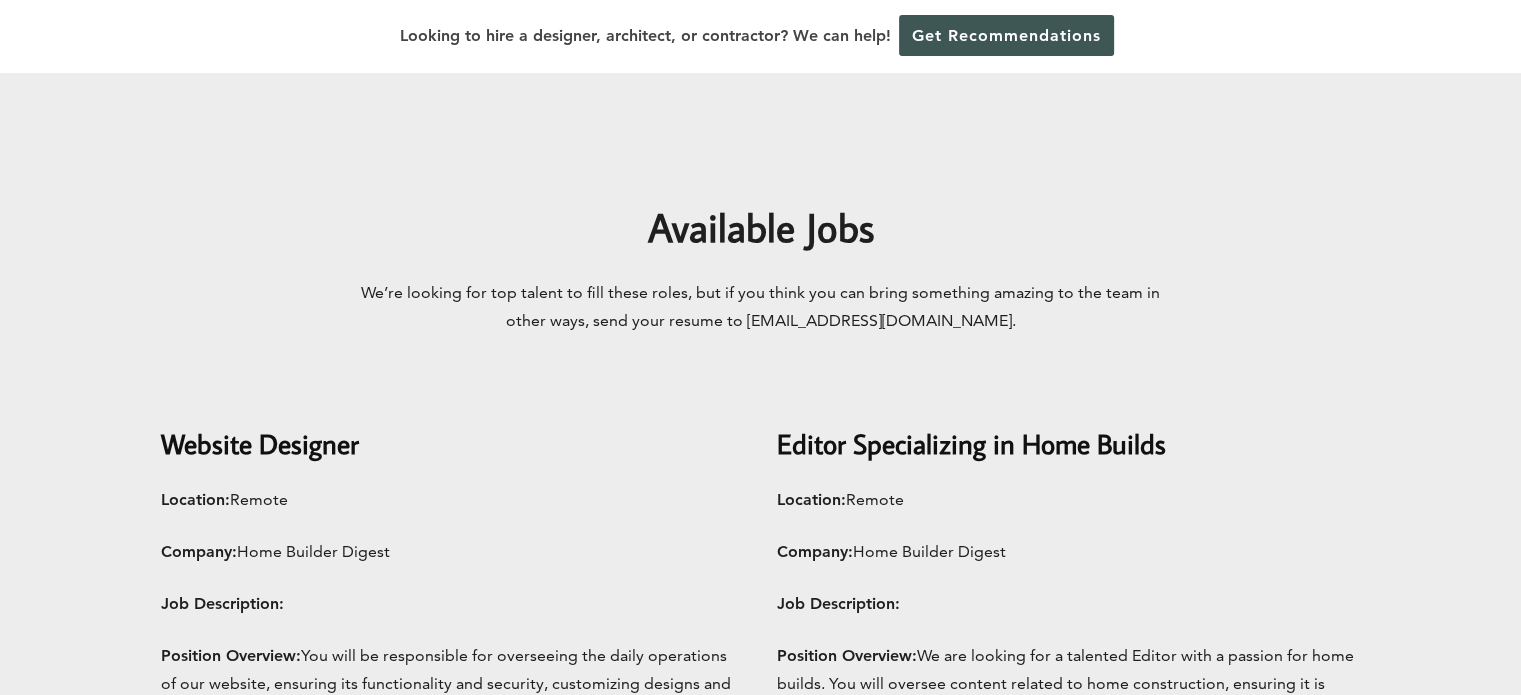 scroll, scrollTop: 400, scrollLeft: 0, axis: vertical 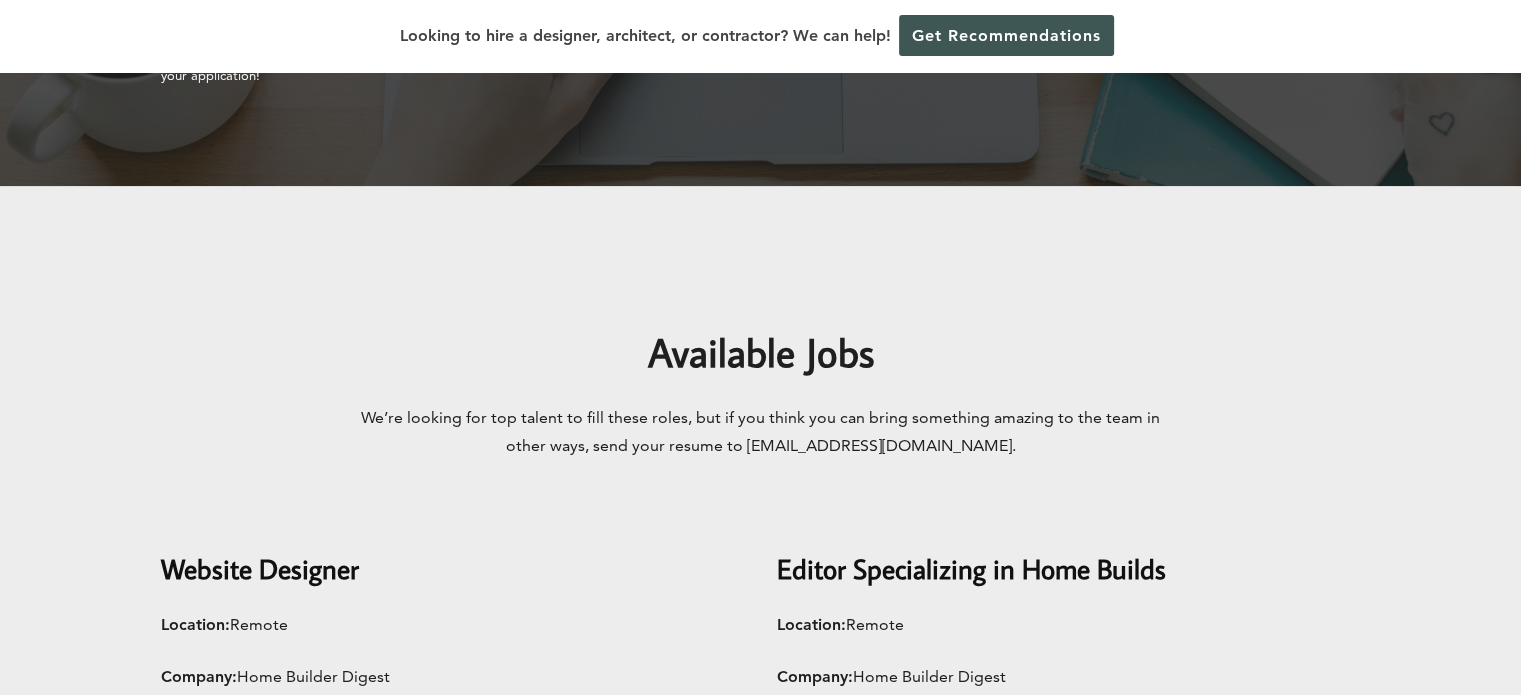 drag, startPoint x: 719, startPoint y: 451, endPoint x: 985, endPoint y: 451, distance: 266 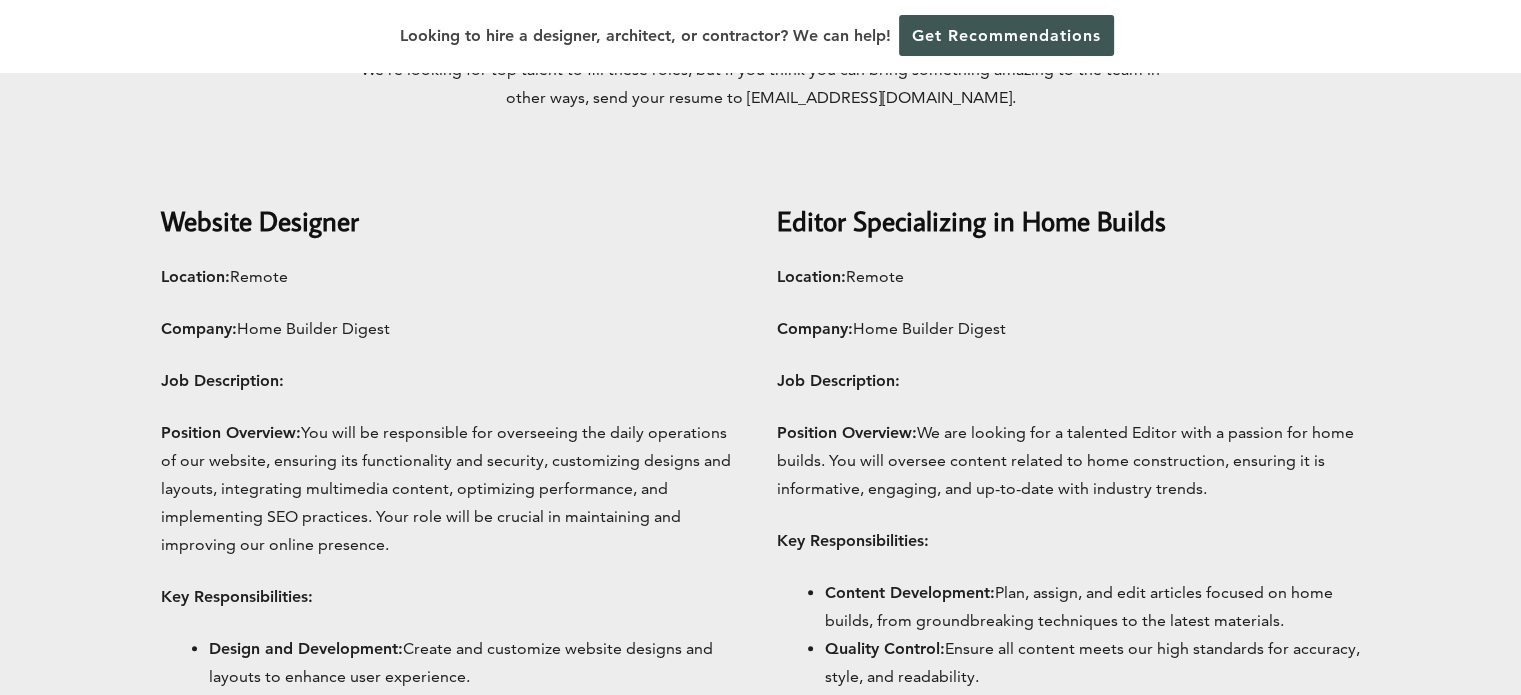 scroll, scrollTop: 800, scrollLeft: 0, axis: vertical 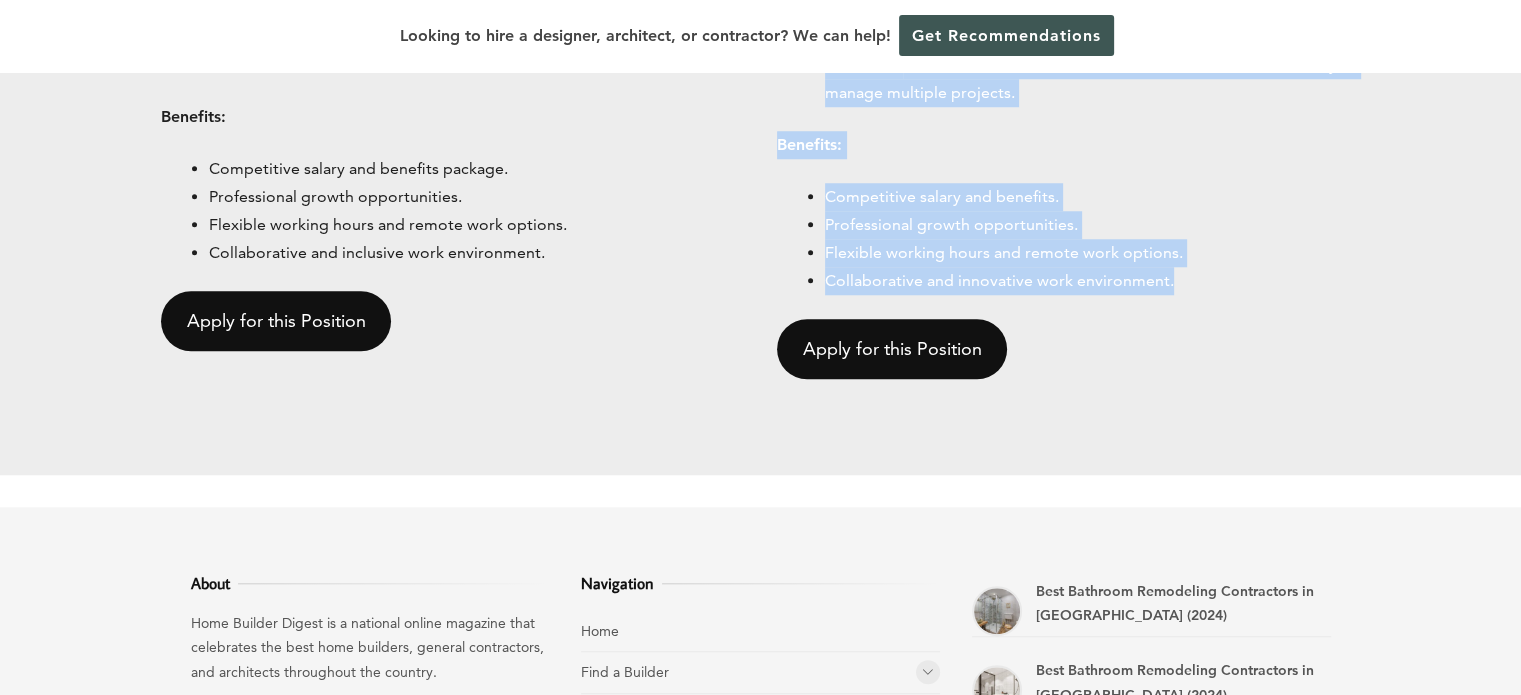 drag, startPoint x: 776, startPoint y: 163, endPoint x: 1204, endPoint y: 286, distance: 445.3235 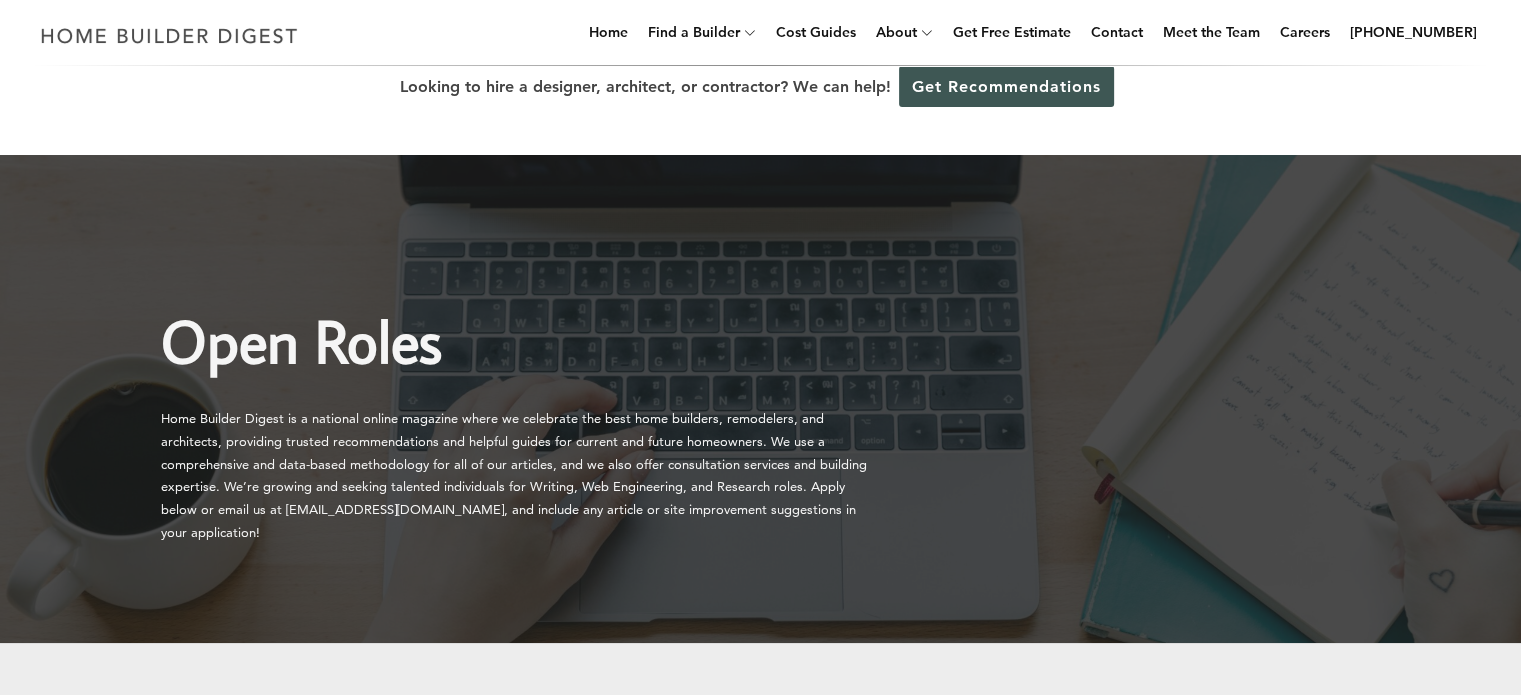 scroll, scrollTop: 0, scrollLeft: 0, axis: both 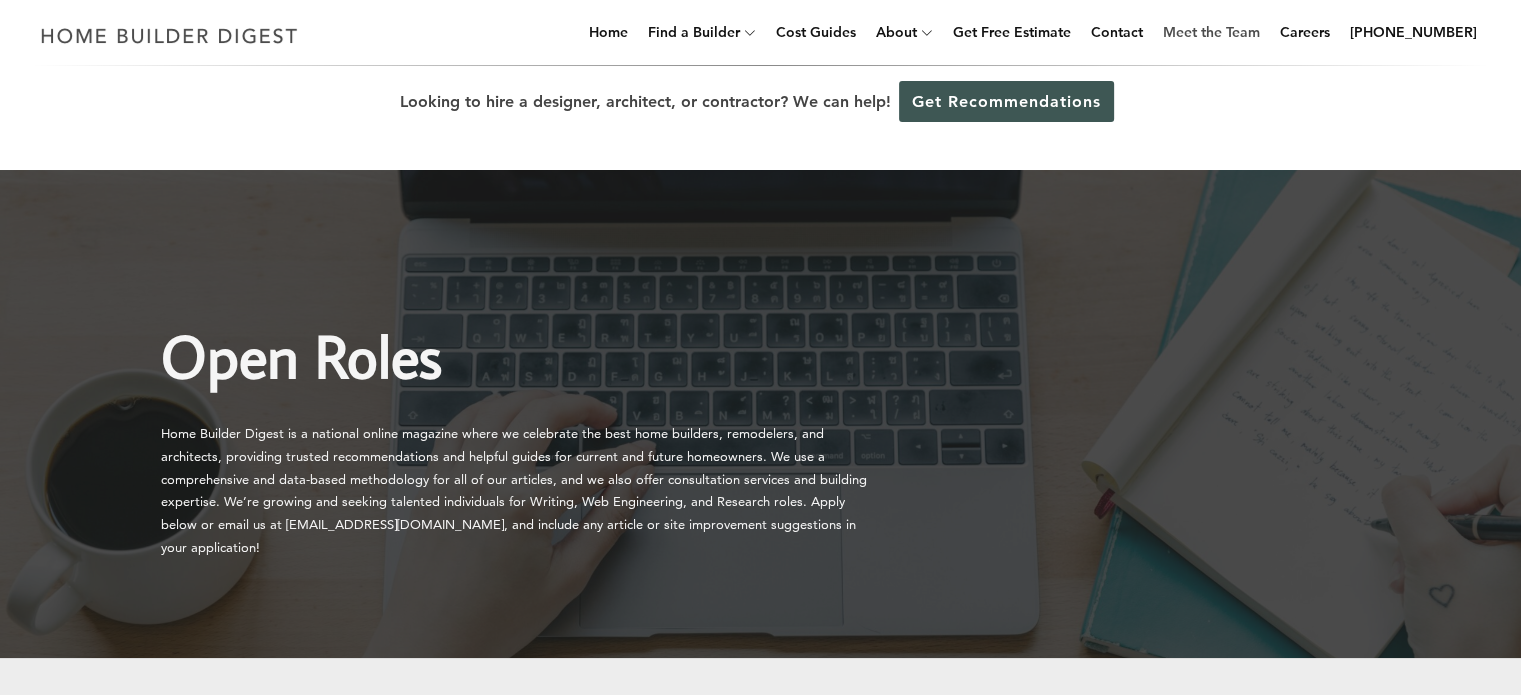 click on "Meet the Team" at bounding box center [1211, 32] 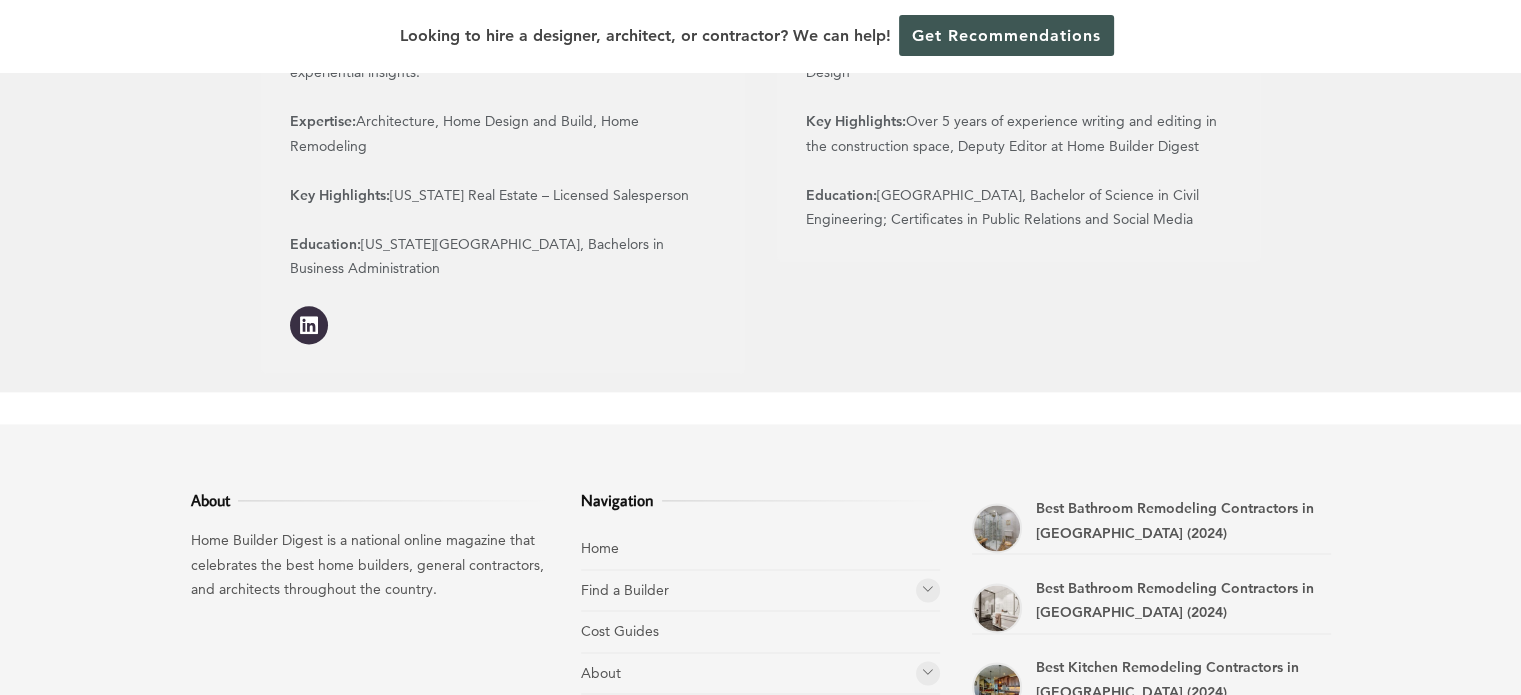 scroll, scrollTop: 2699, scrollLeft: 0, axis: vertical 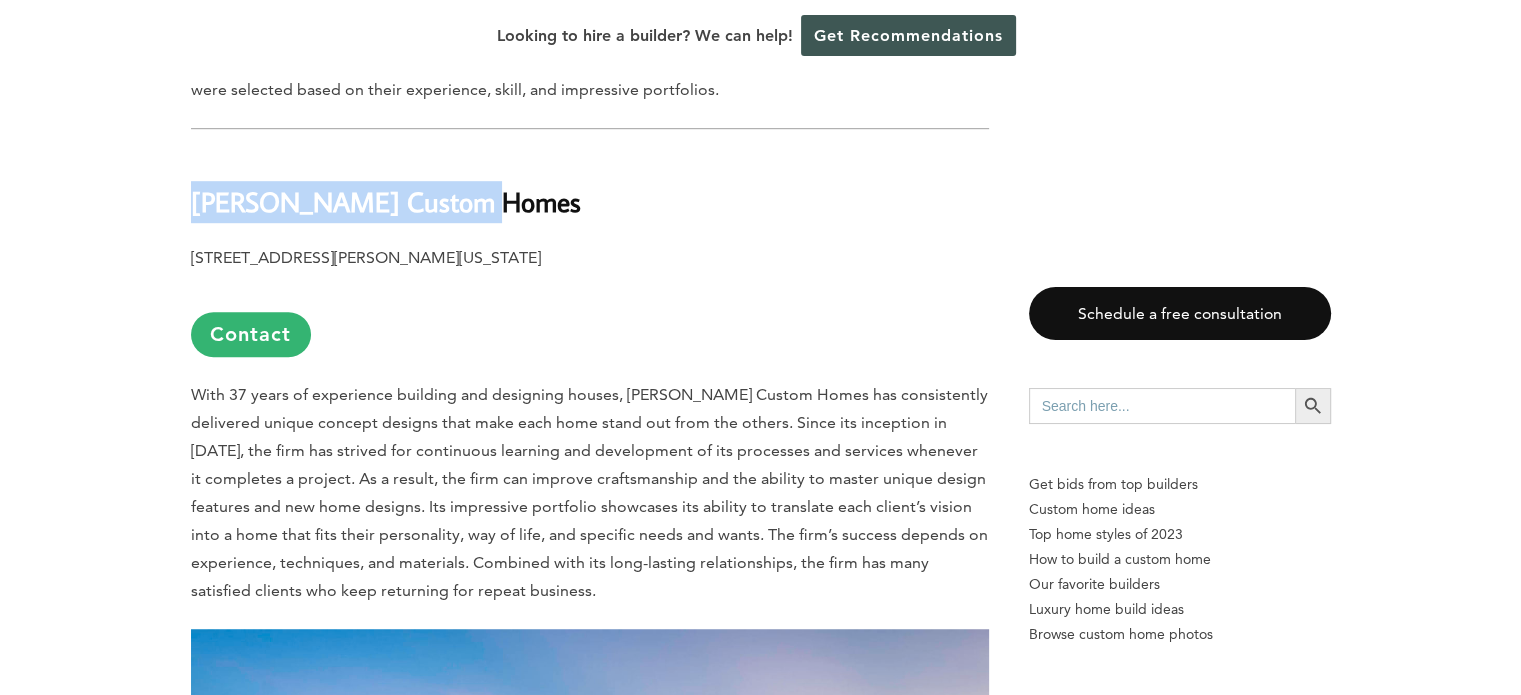 drag, startPoint x: 490, startPoint y: 202, endPoint x: 172, endPoint y: 187, distance: 318.35358 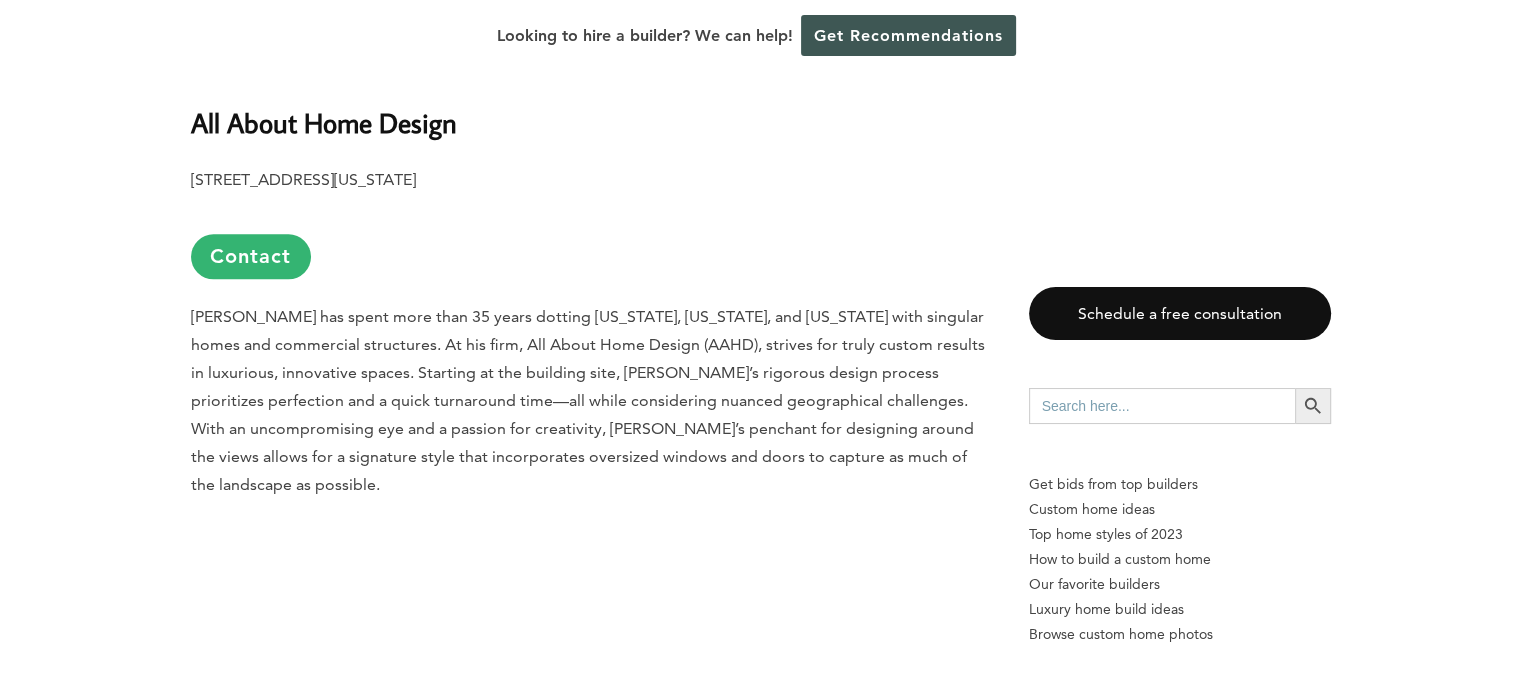 scroll, scrollTop: 2400, scrollLeft: 0, axis: vertical 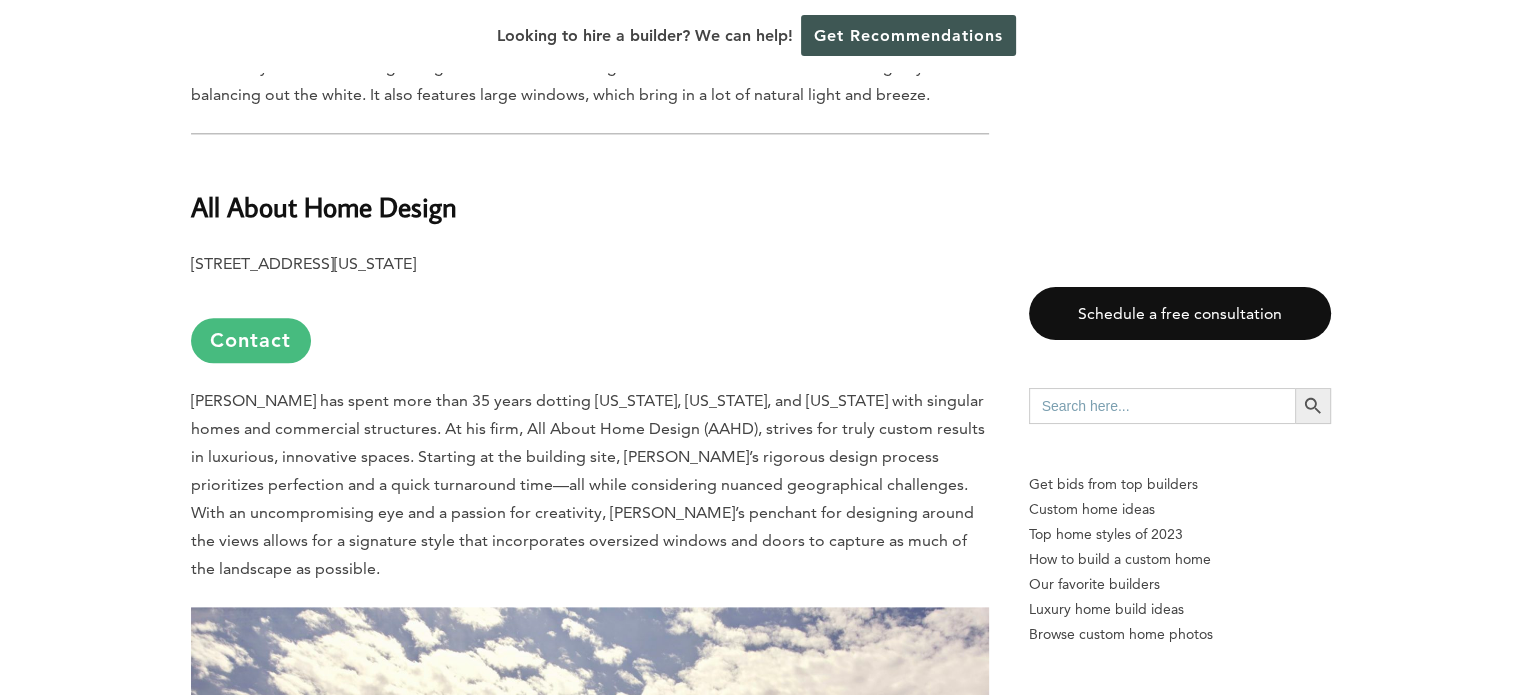 click on "Contact" at bounding box center [251, 340] 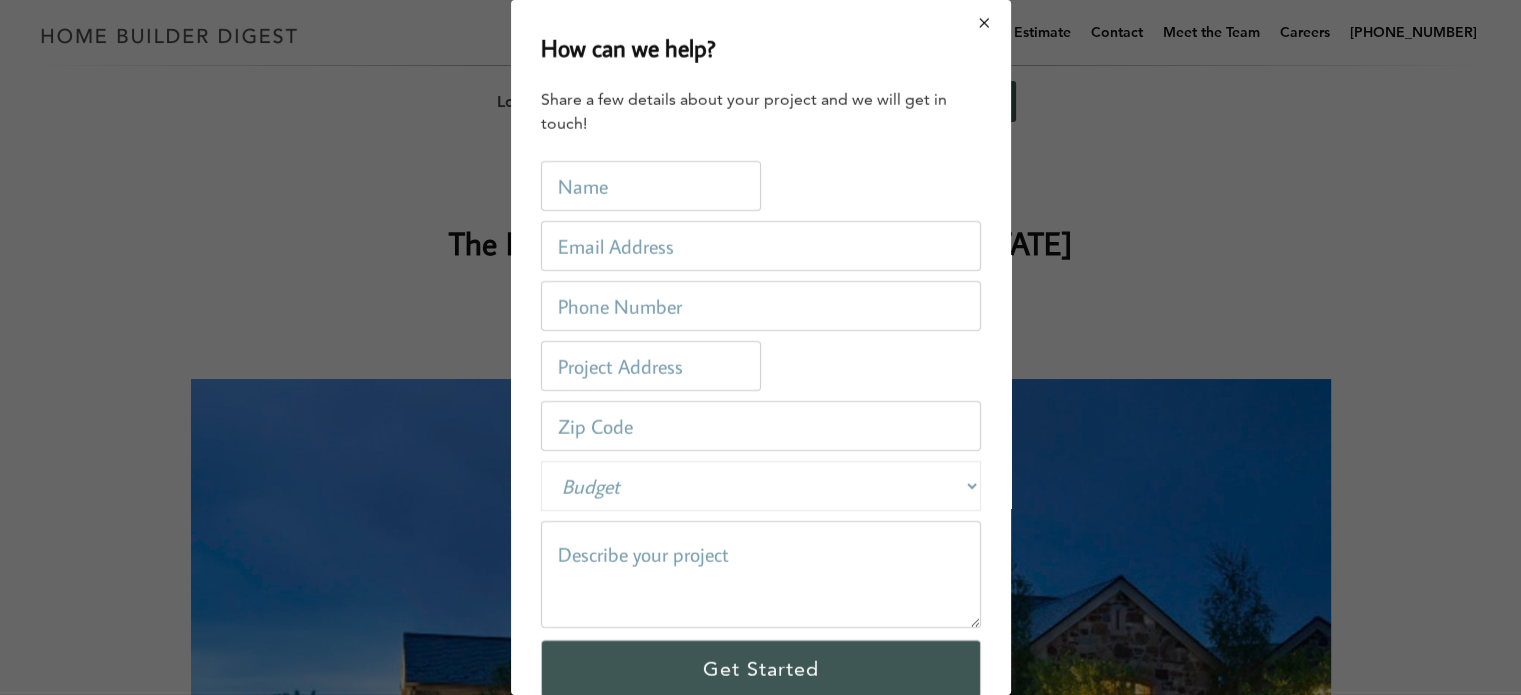 scroll, scrollTop: 0, scrollLeft: 0, axis: both 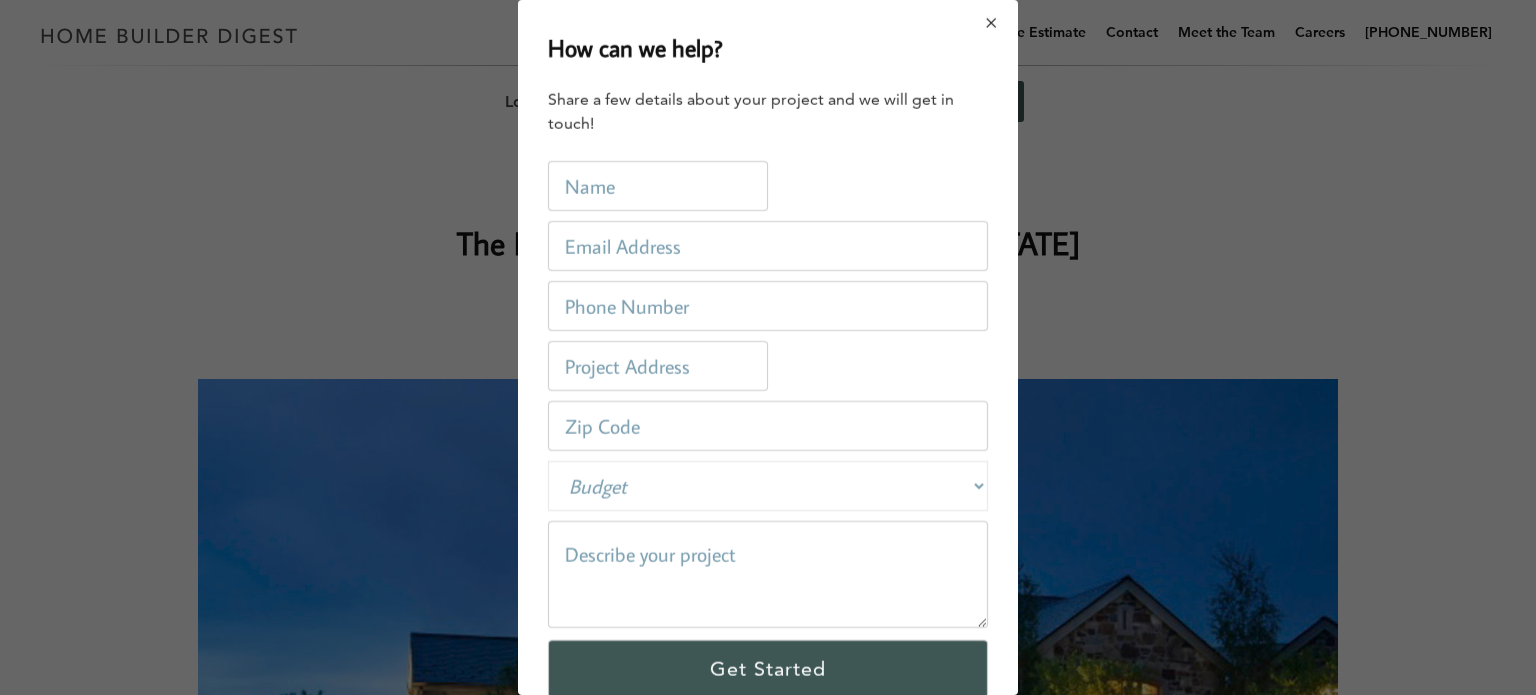 click at bounding box center (992, 23) 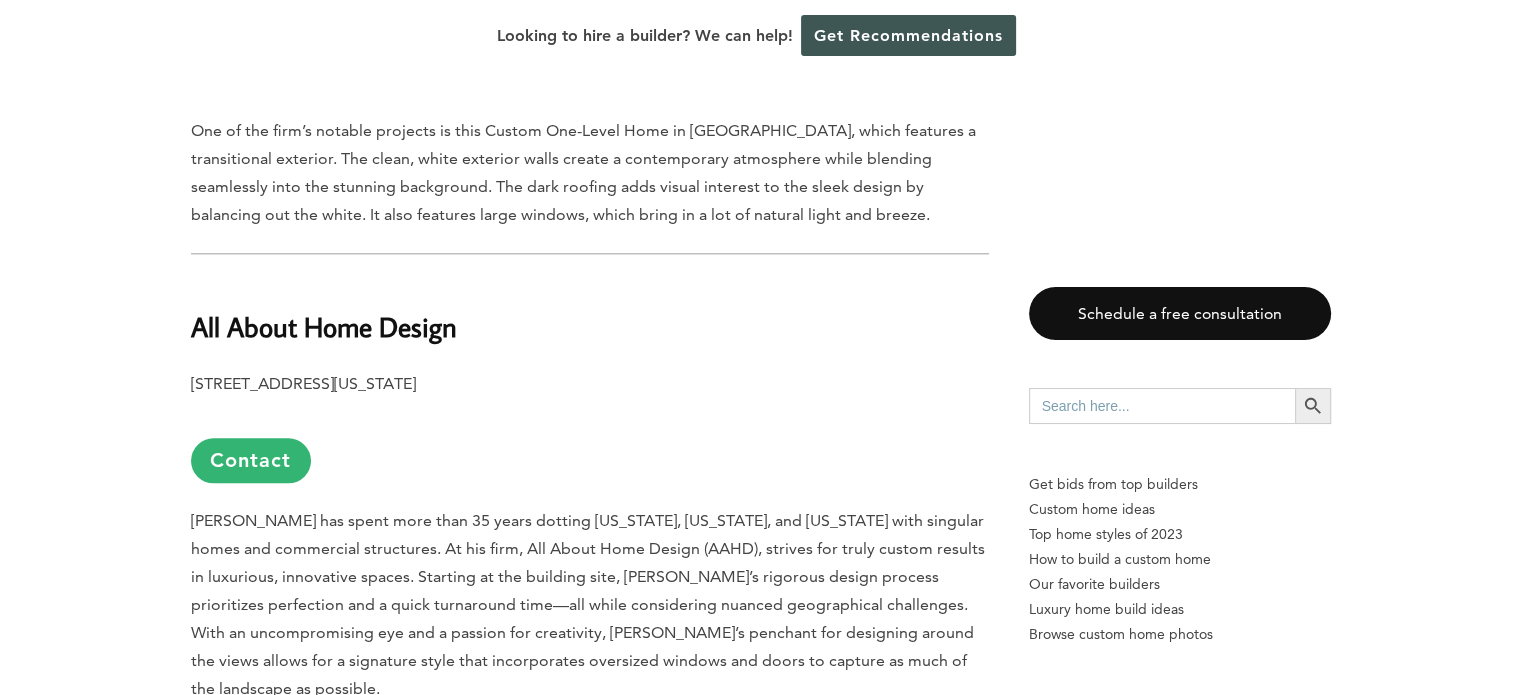 scroll, scrollTop: 2300, scrollLeft: 0, axis: vertical 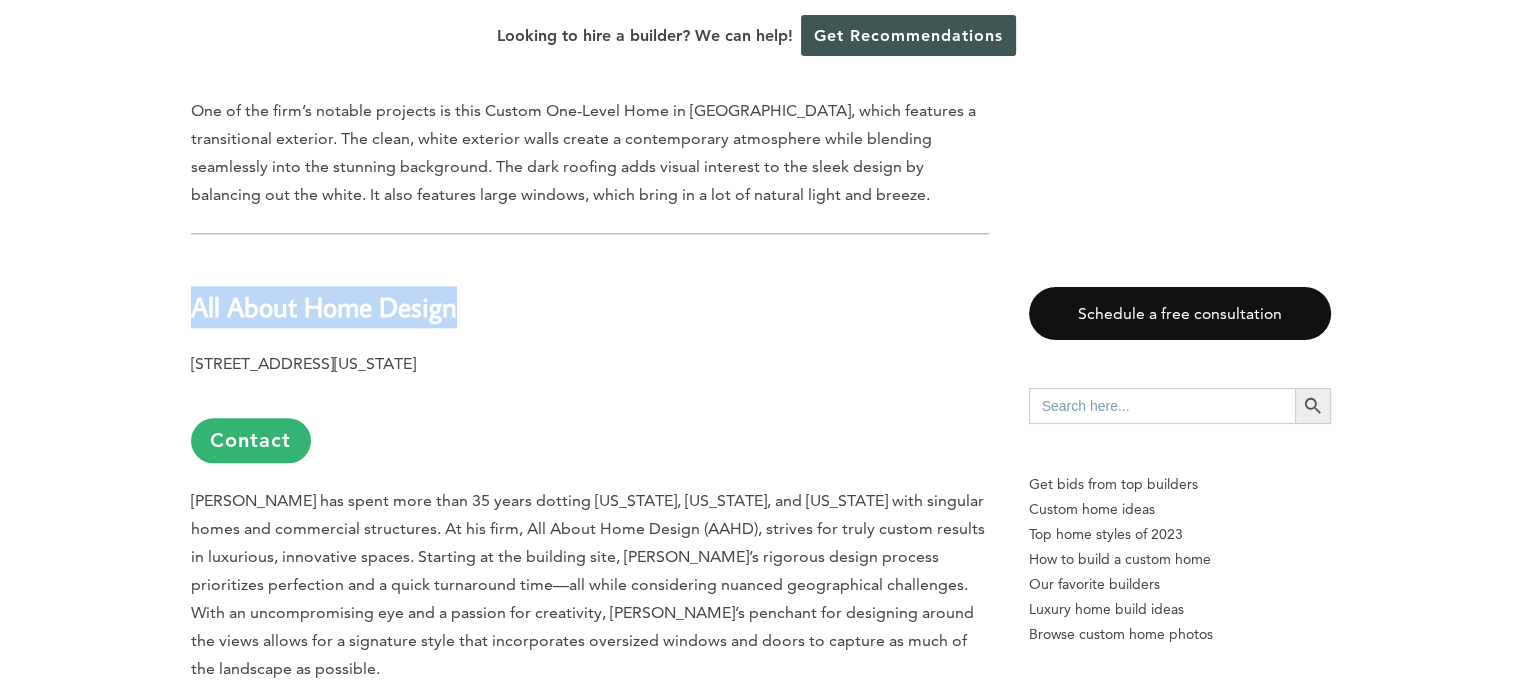 drag, startPoint x: 477, startPoint y: 308, endPoint x: 198, endPoint y: 287, distance: 279.7892 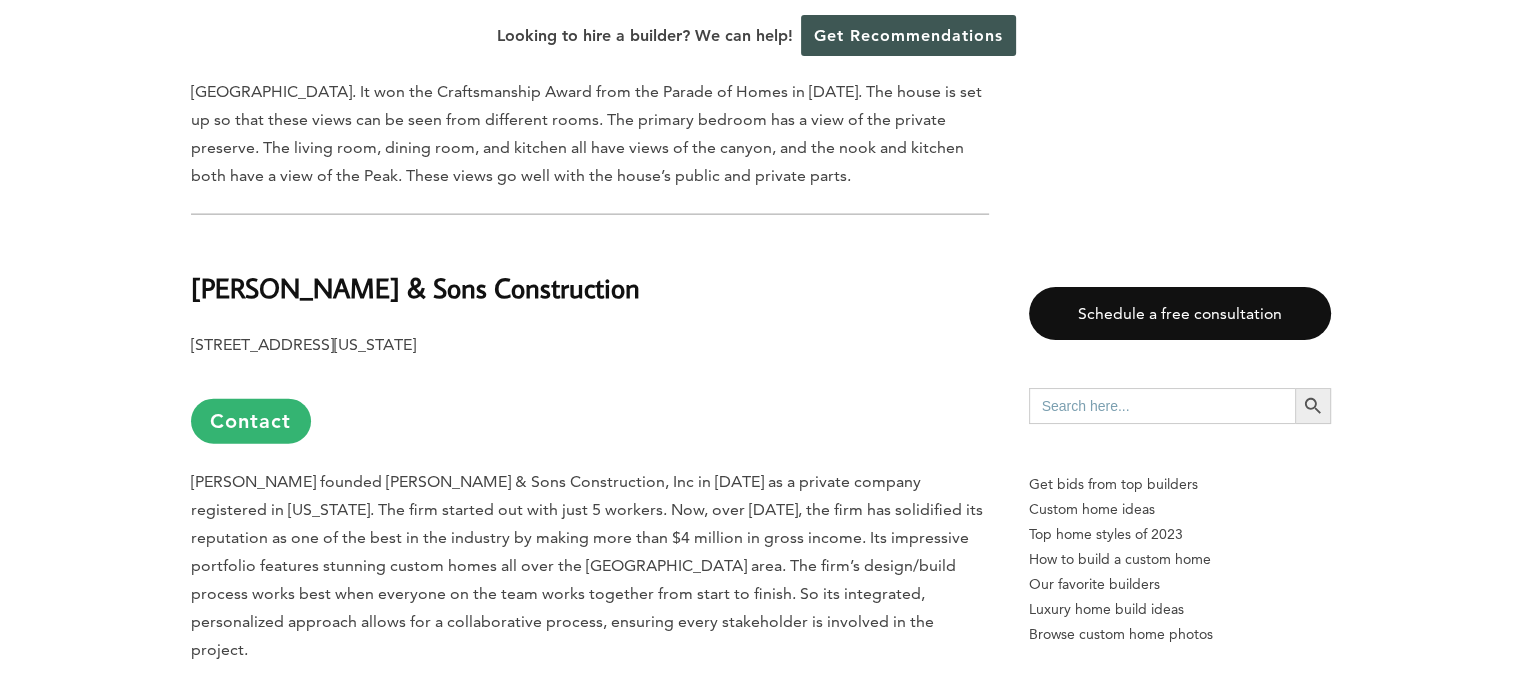 scroll, scrollTop: 4600, scrollLeft: 0, axis: vertical 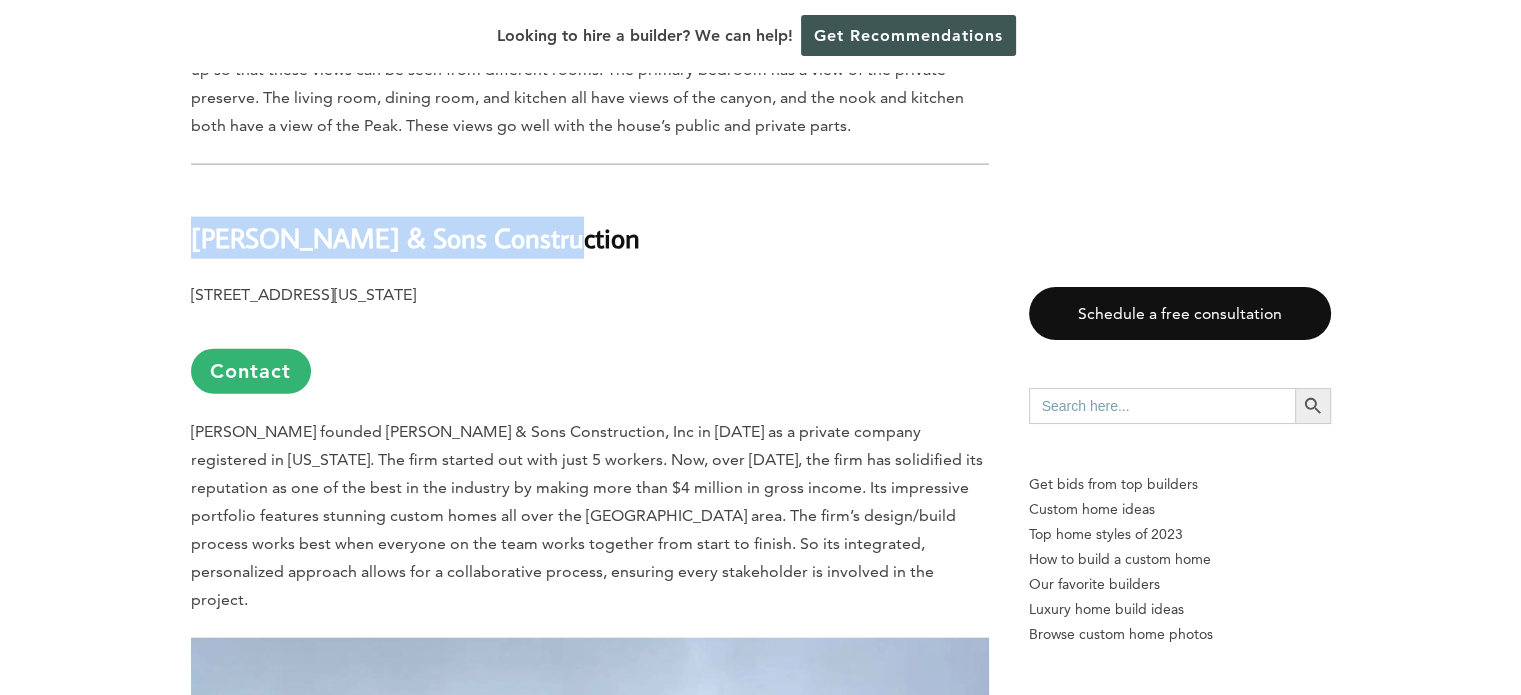 drag, startPoint x: 540, startPoint y: 214, endPoint x: 184, endPoint y: 188, distance: 356.94818 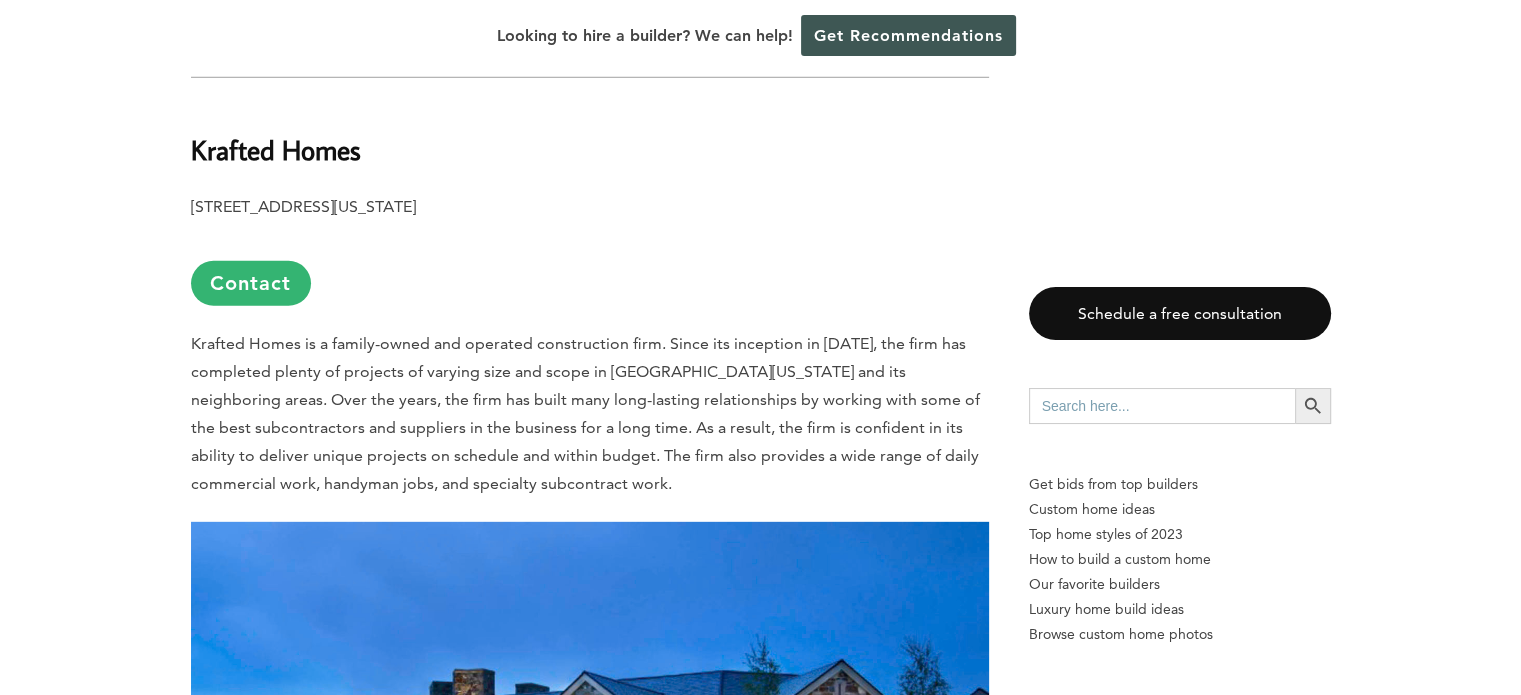 scroll, scrollTop: 5800, scrollLeft: 0, axis: vertical 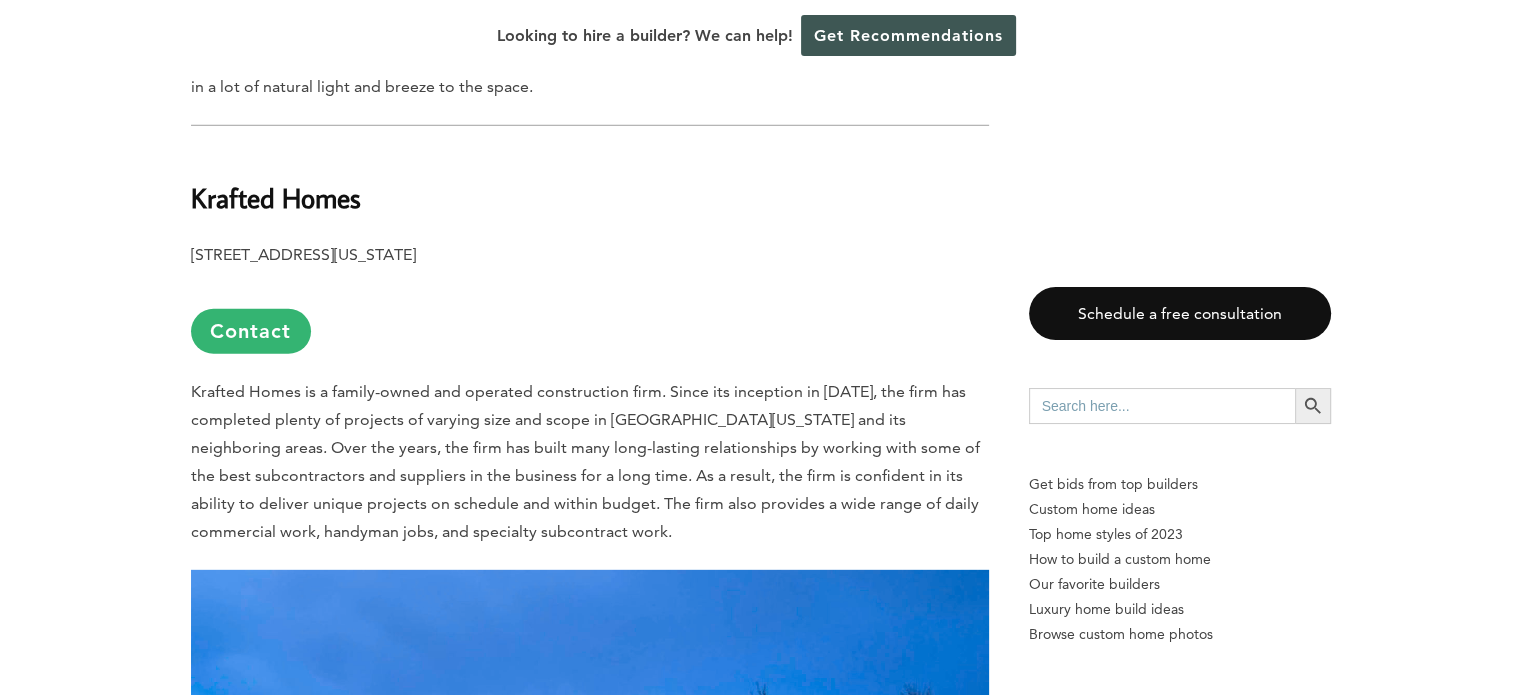 click on "Krafted Homes" at bounding box center (590, 184) 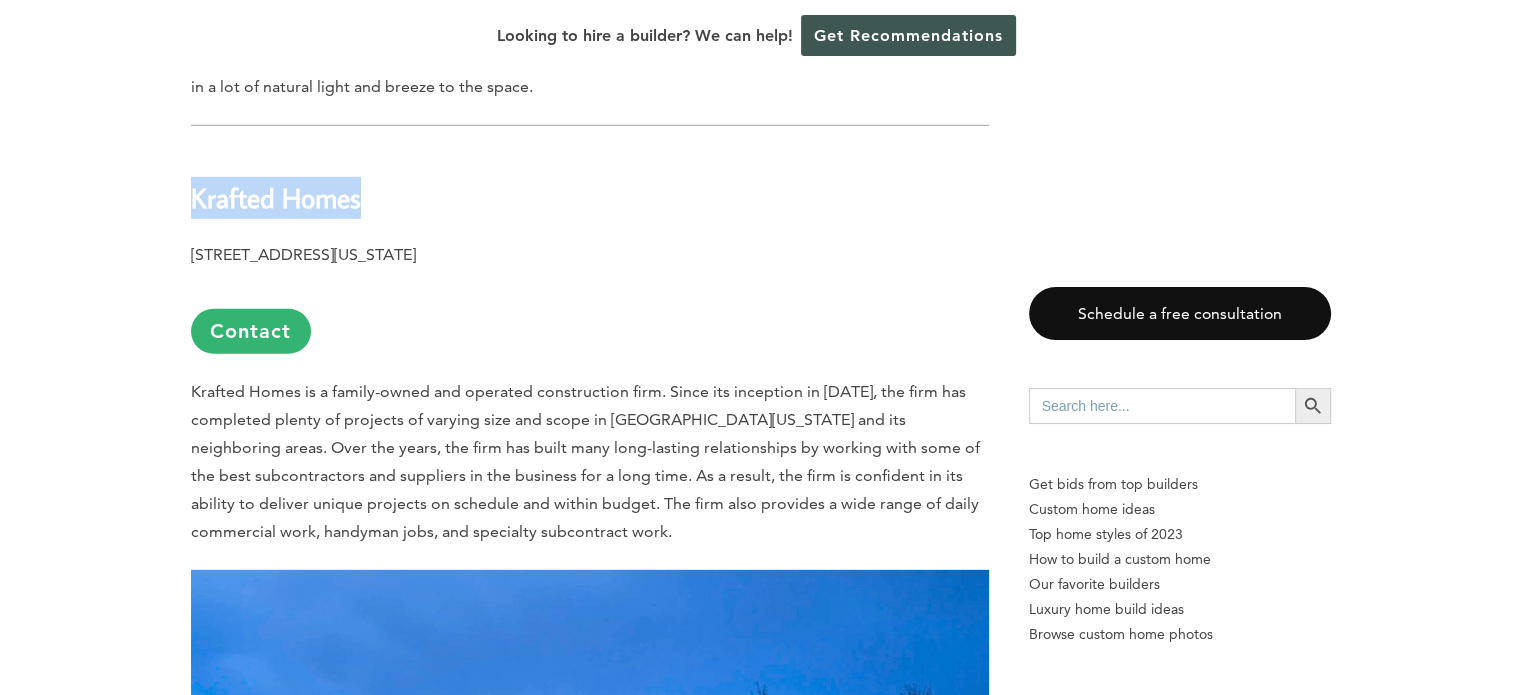 drag, startPoint x: 361, startPoint y: 146, endPoint x: 175, endPoint y: 139, distance: 186.13167 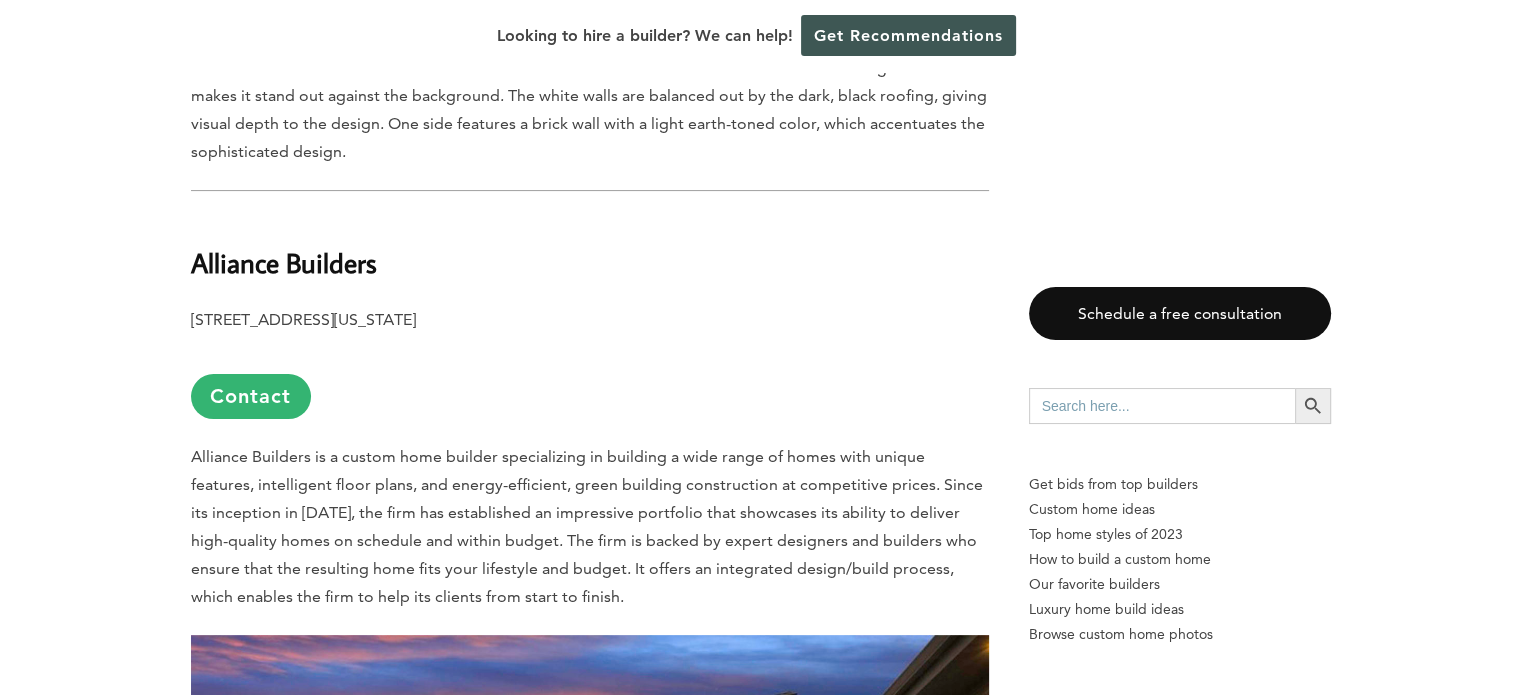 scroll, scrollTop: 8000, scrollLeft: 0, axis: vertical 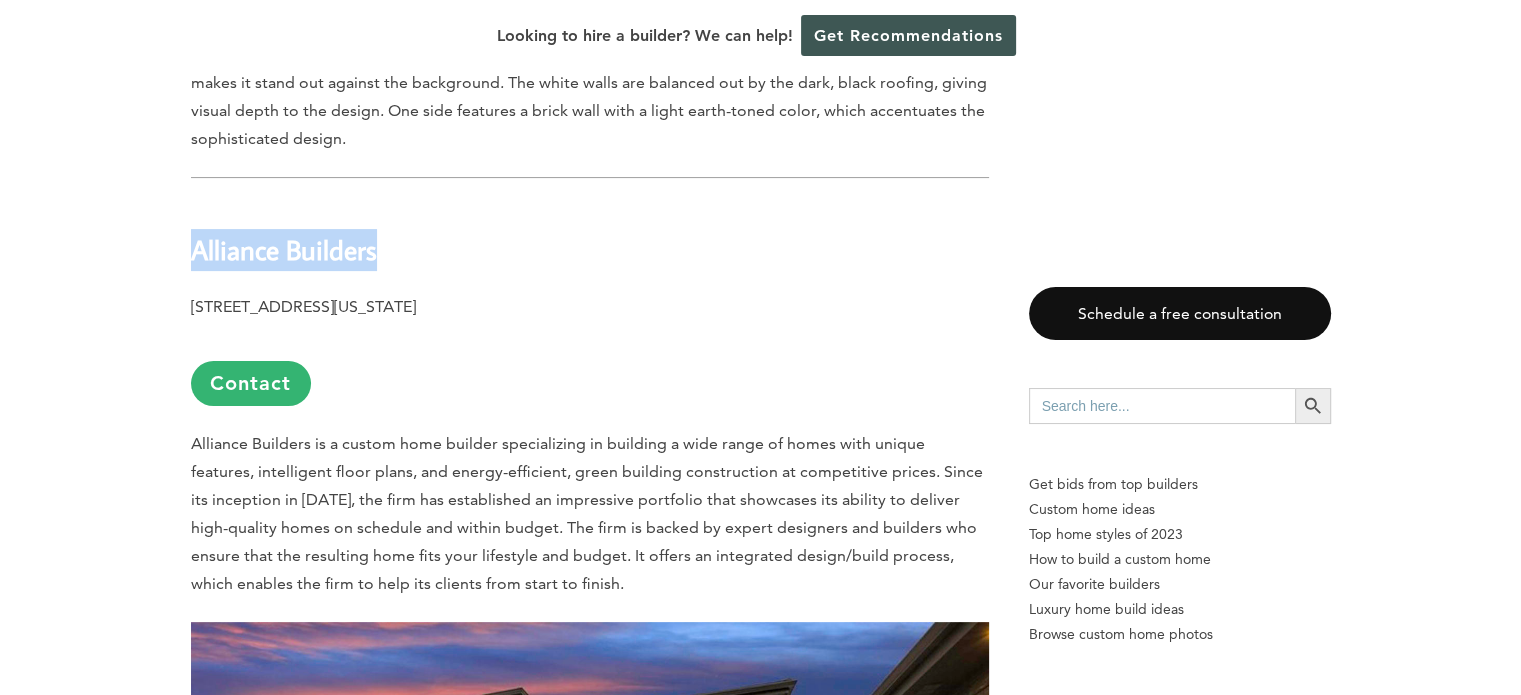 drag, startPoint x: 401, startPoint y: 173, endPoint x: 178, endPoint y: 163, distance: 223.2241 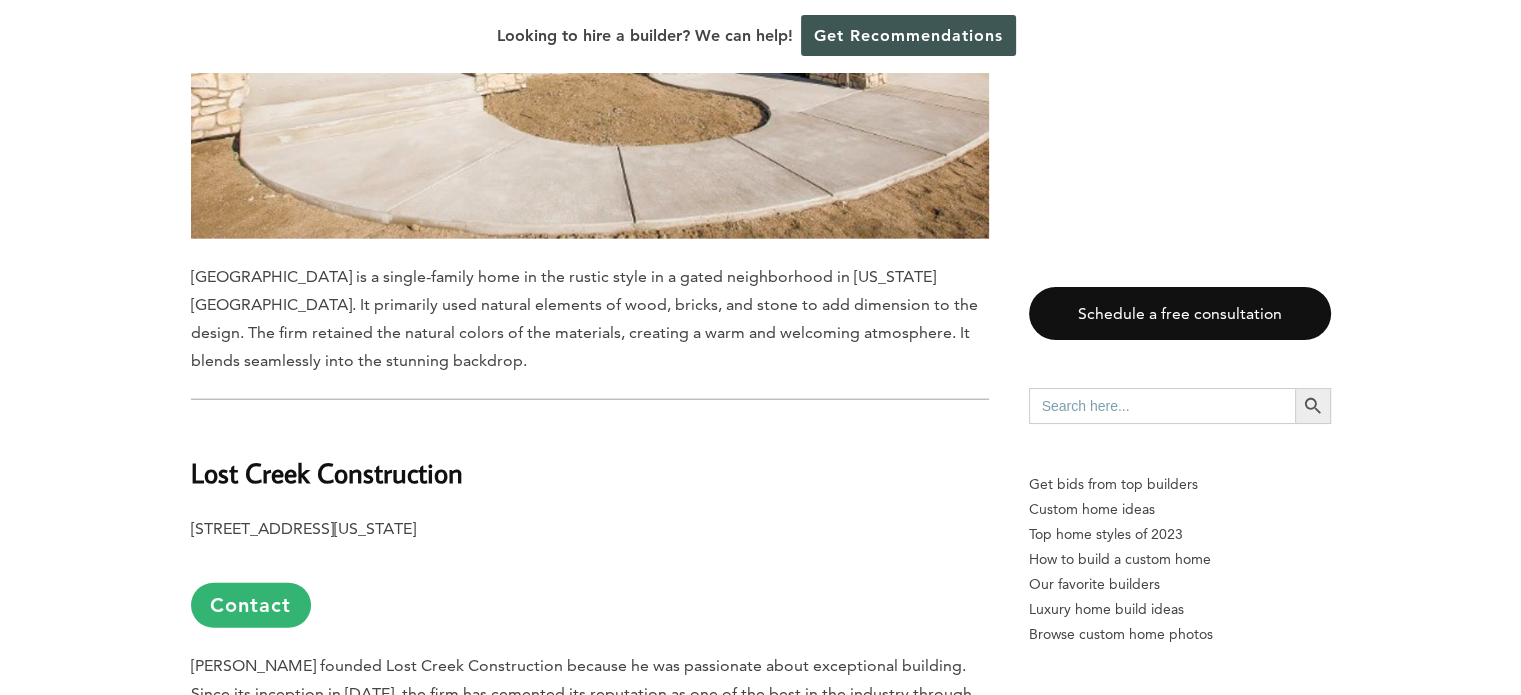scroll, scrollTop: 12500, scrollLeft: 0, axis: vertical 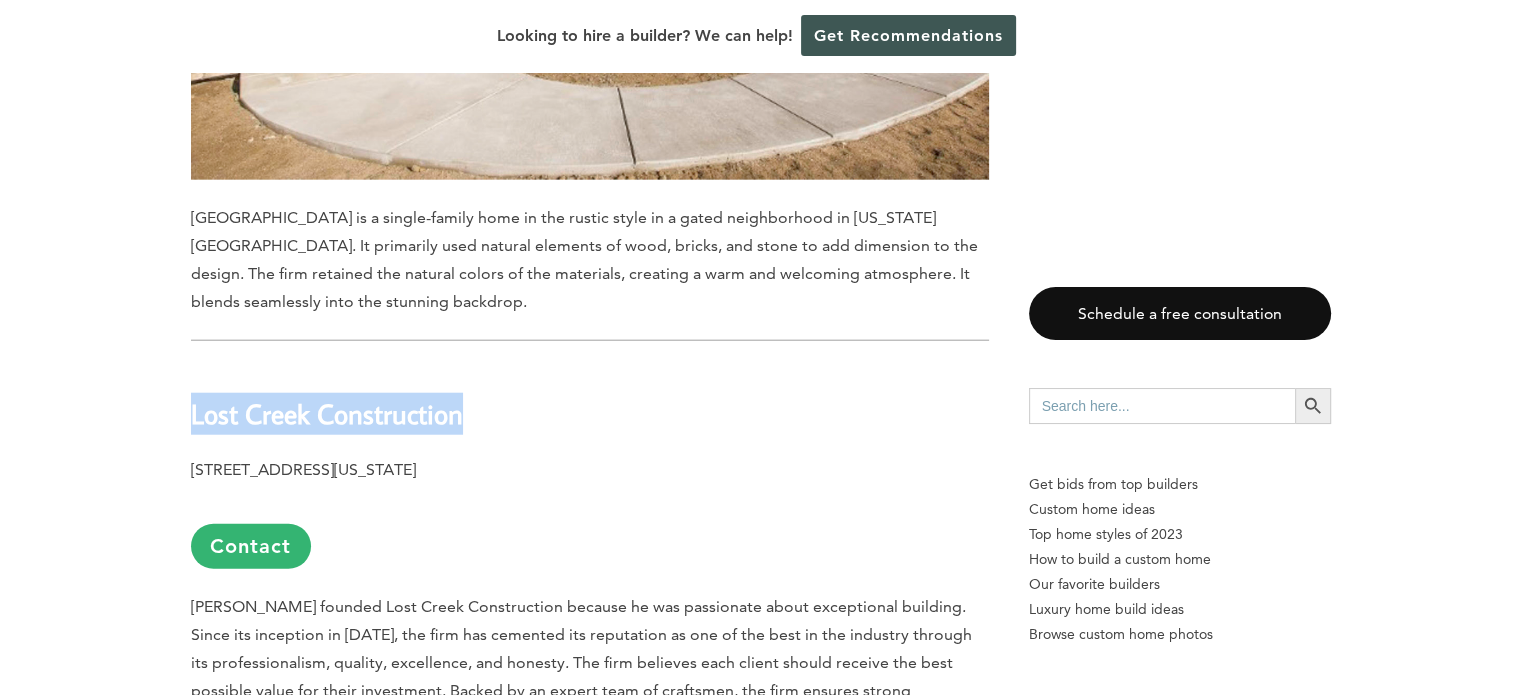 drag, startPoint x: 466, startPoint y: 245, endPoint x: 145, endPoint y: 243, distance: 321.00623 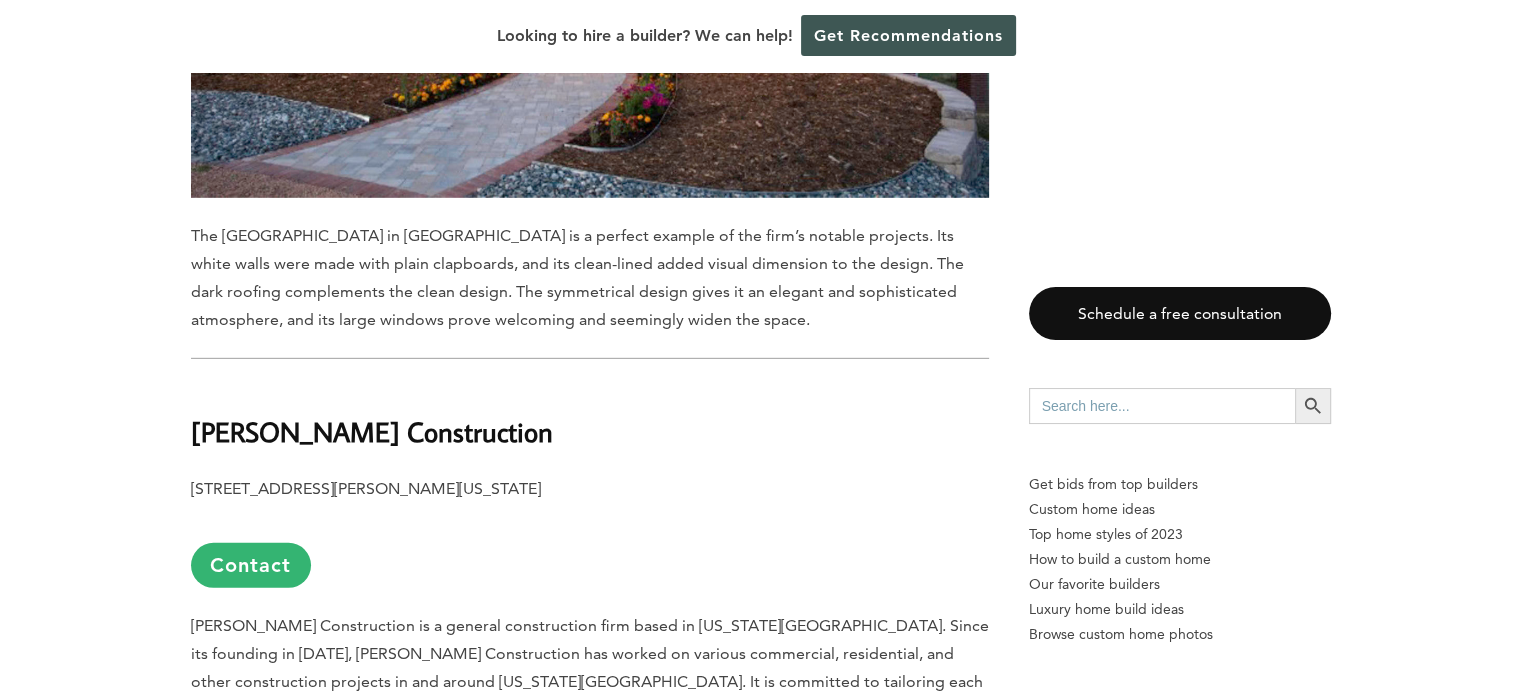 scroll, scrollTop: 13600, scrollLeft: 0, axis: vertical 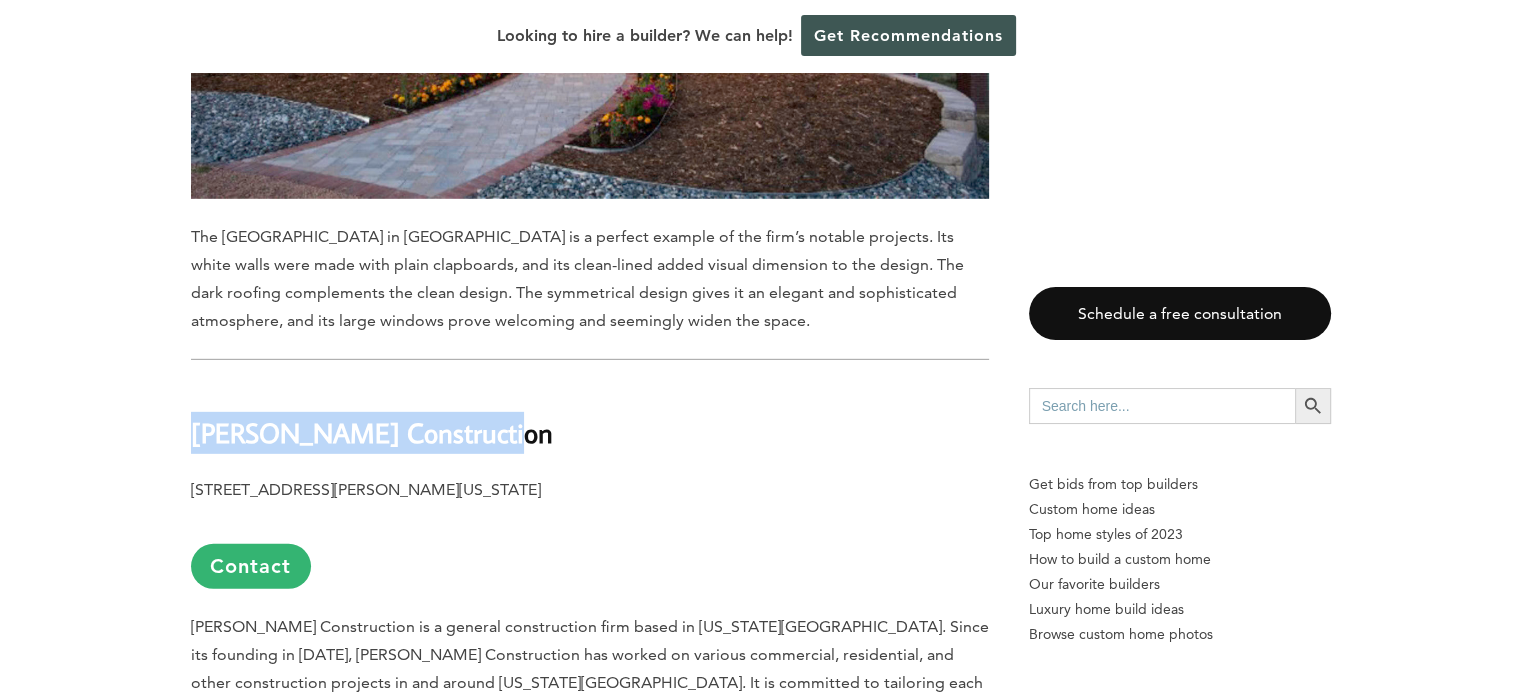 drag, startPoint x: 496, startPoint y: 259, endPoint x: 256, endPoint y: 271, distance: 240.29982 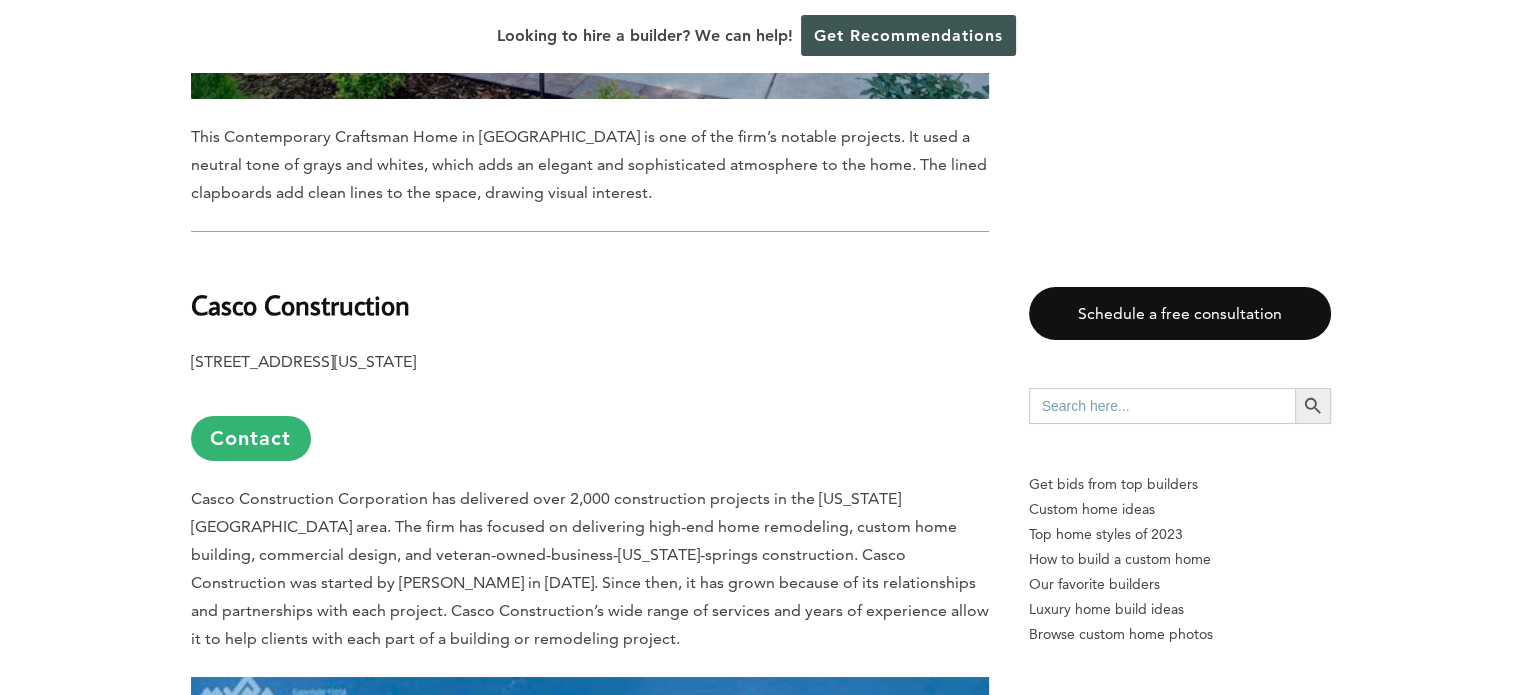 scroll, scrollTop: 14900, scrollLeft: 0, axis: vertical 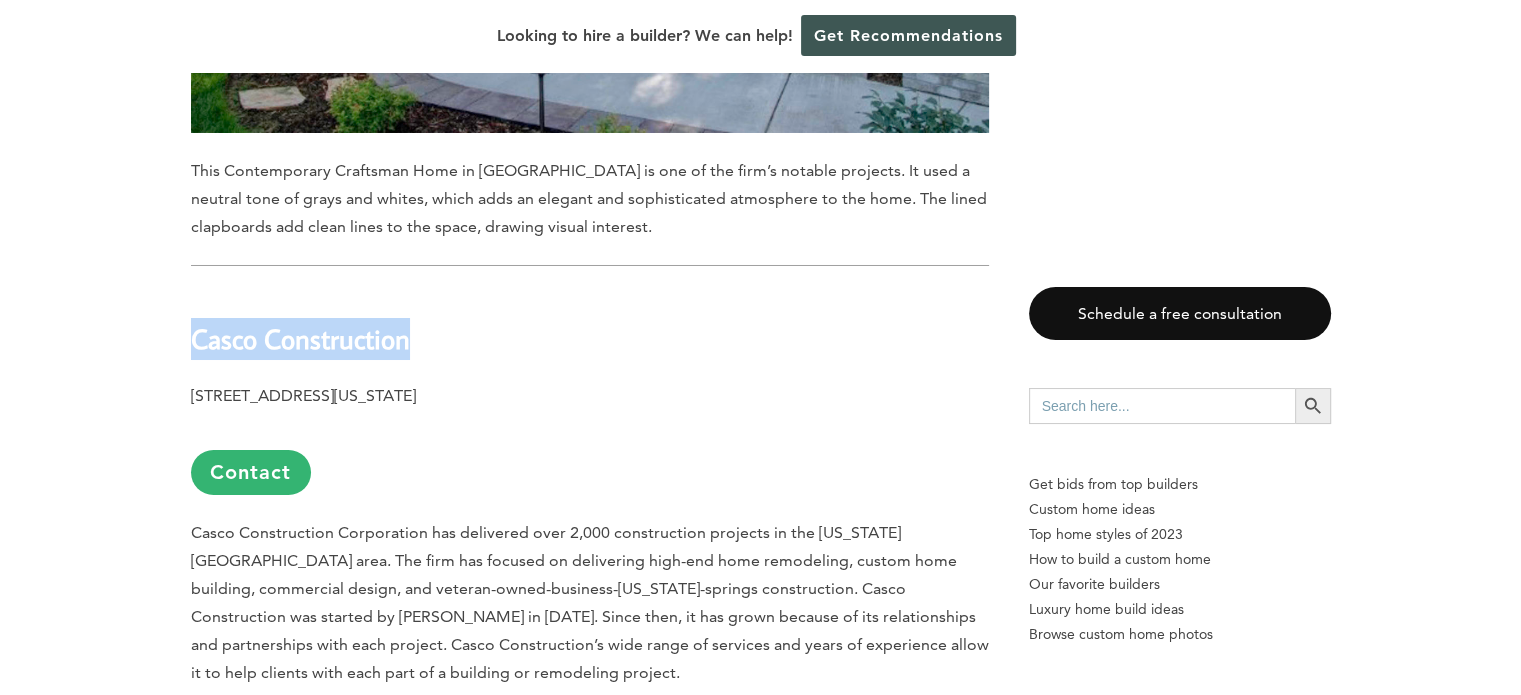 drag, startPoint x: 414, startPoint y: 149, endPoint x: 120, endPoint y: 149, distance: 294 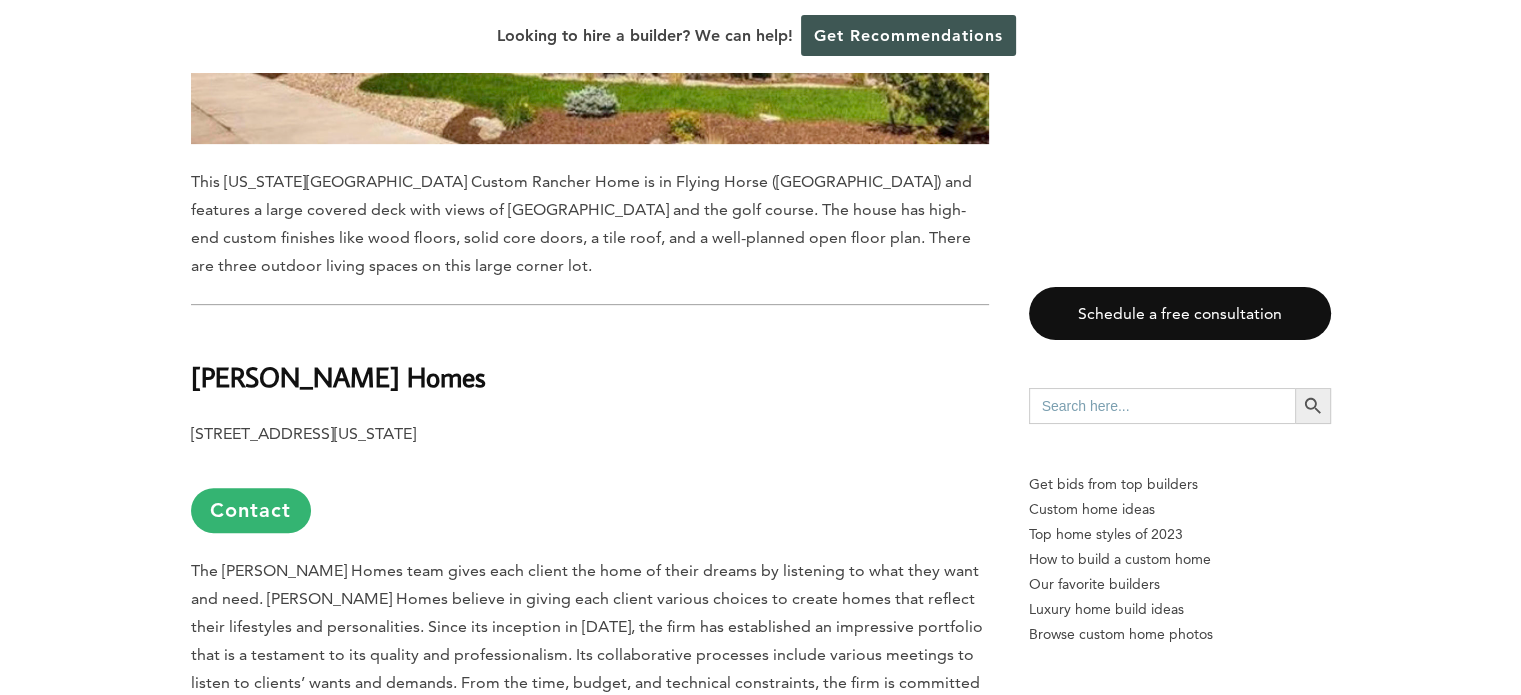 scroll, scrollTop: 16000, scrollLeft: 0, axis: vertical 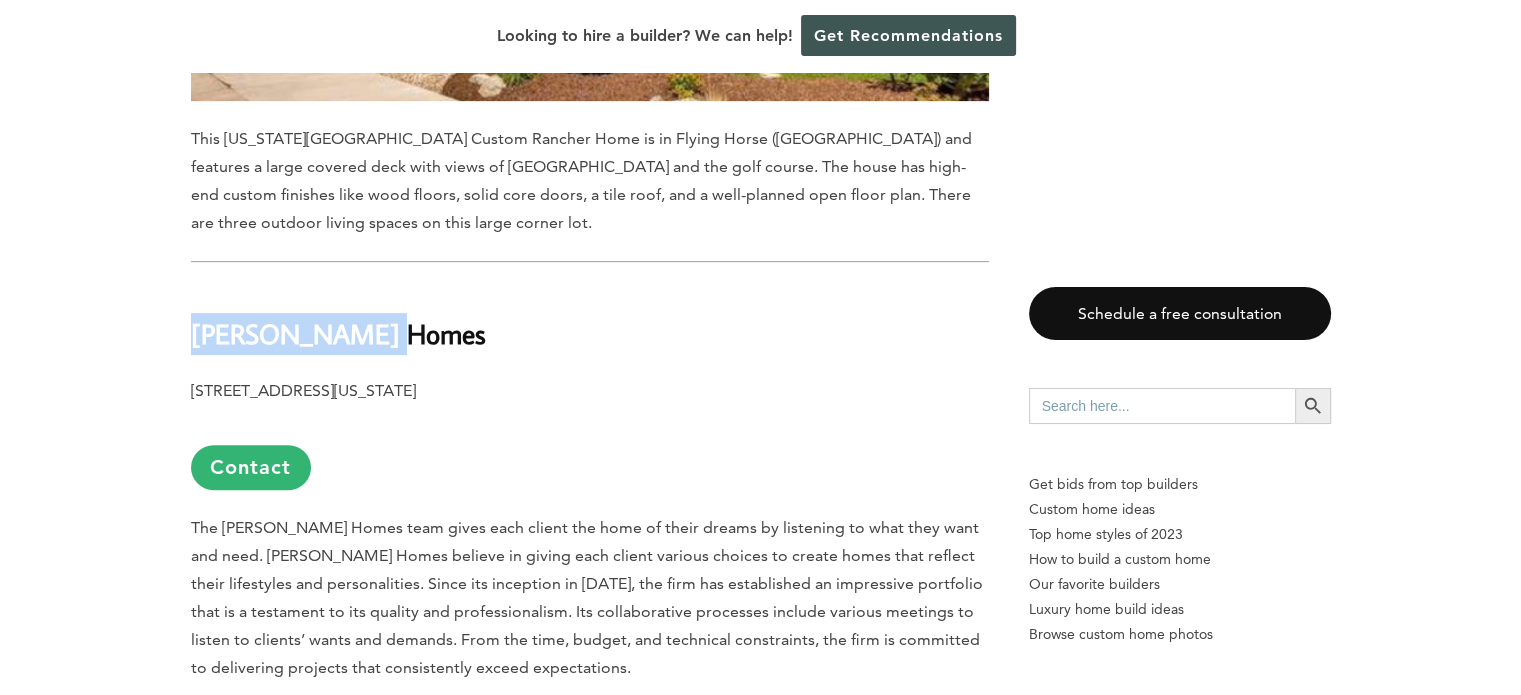 drag, startPoint x: 368, startPoint y: 144, endPoint x: 178, endPoint y: 148, distance: 190.0421 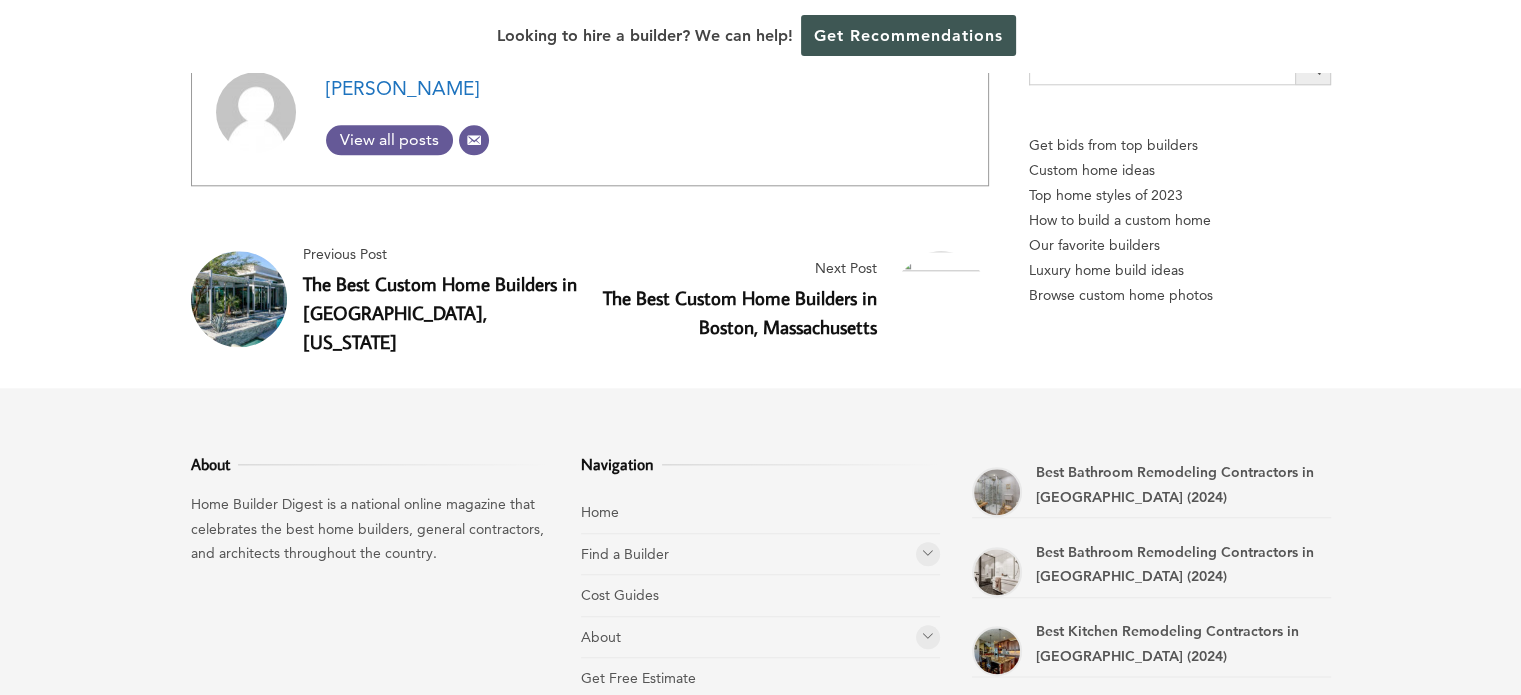 scroll, scrollTop: 17400, scrollLeft: 0, axis: vertical 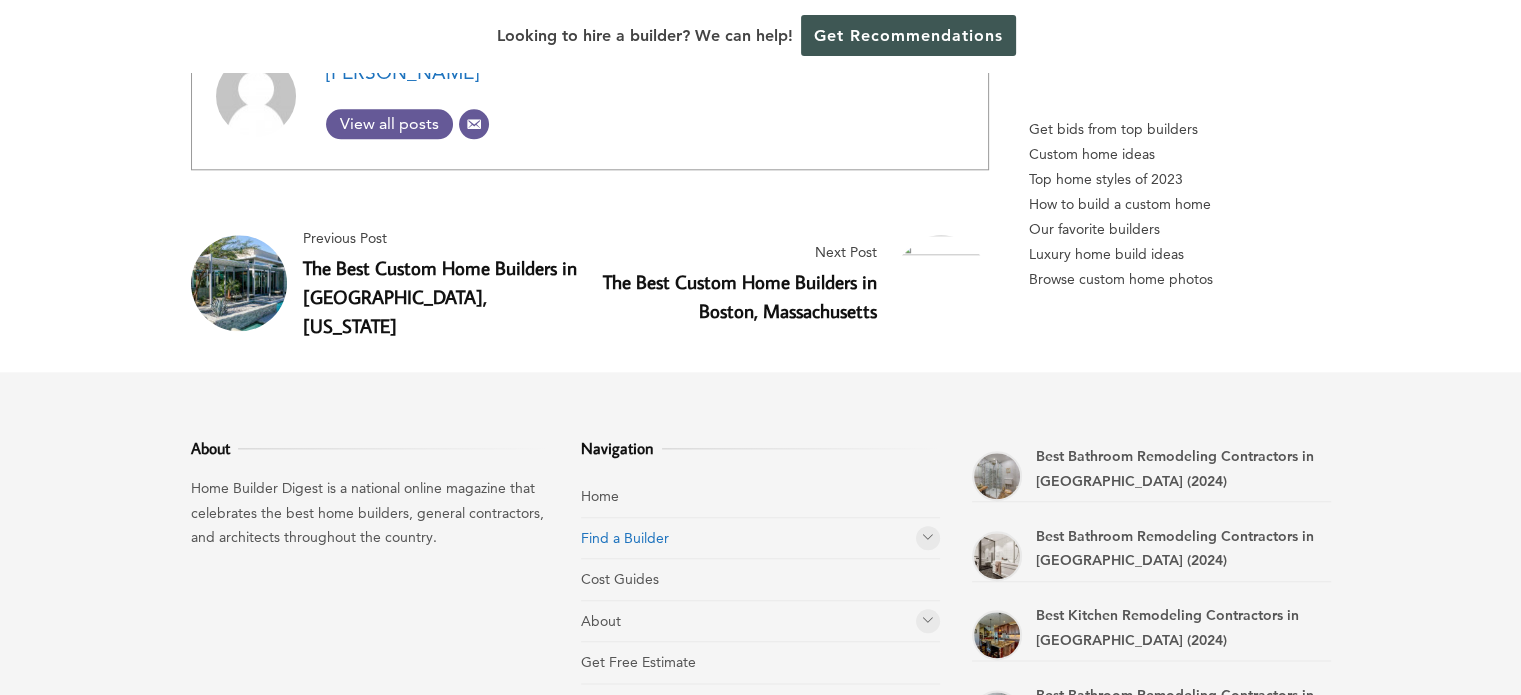 click on "Find a Builder" at bounding box center (625, 538) 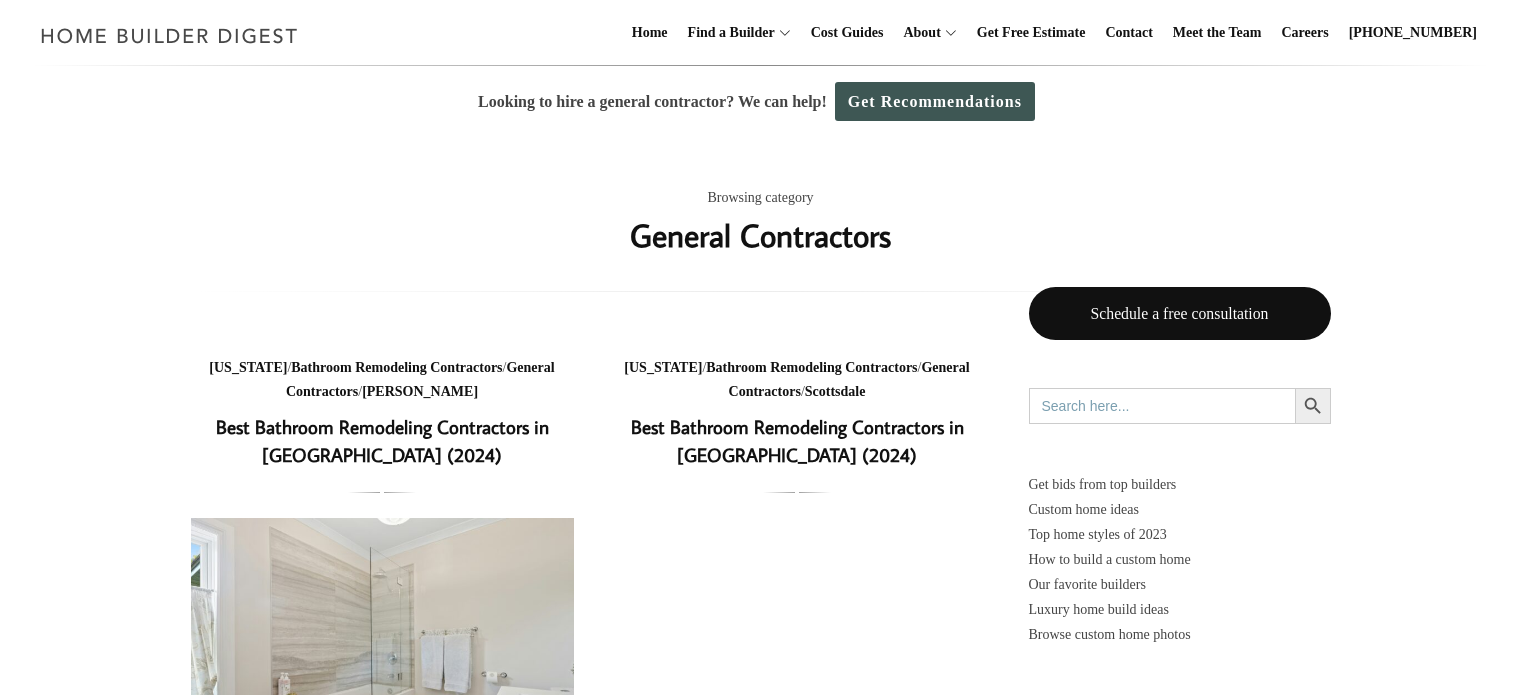 scroll, scrollTop: 0, scrollLeft: 0, axis: both 